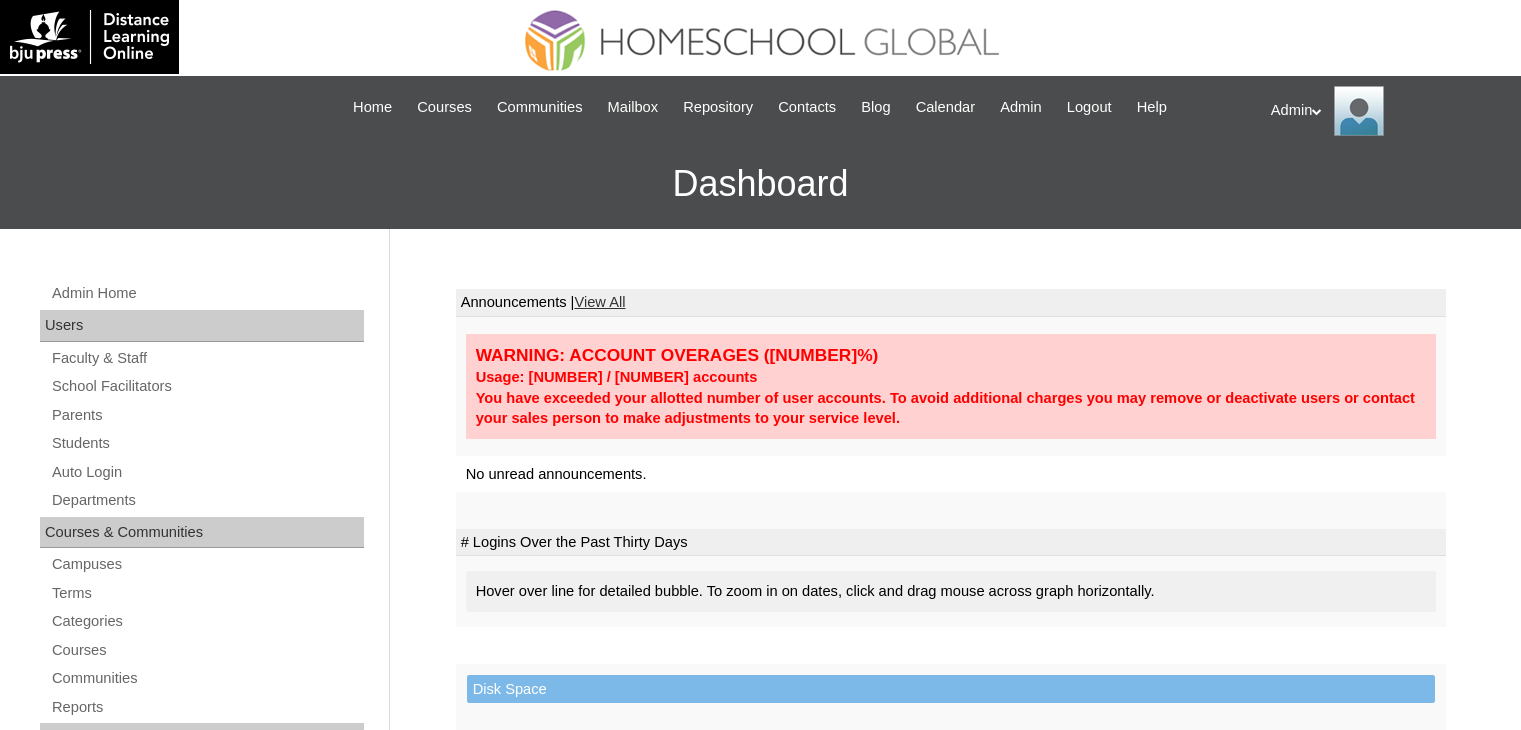 scroll, scrollTop: 0, scrollLeft: 0, axis: both 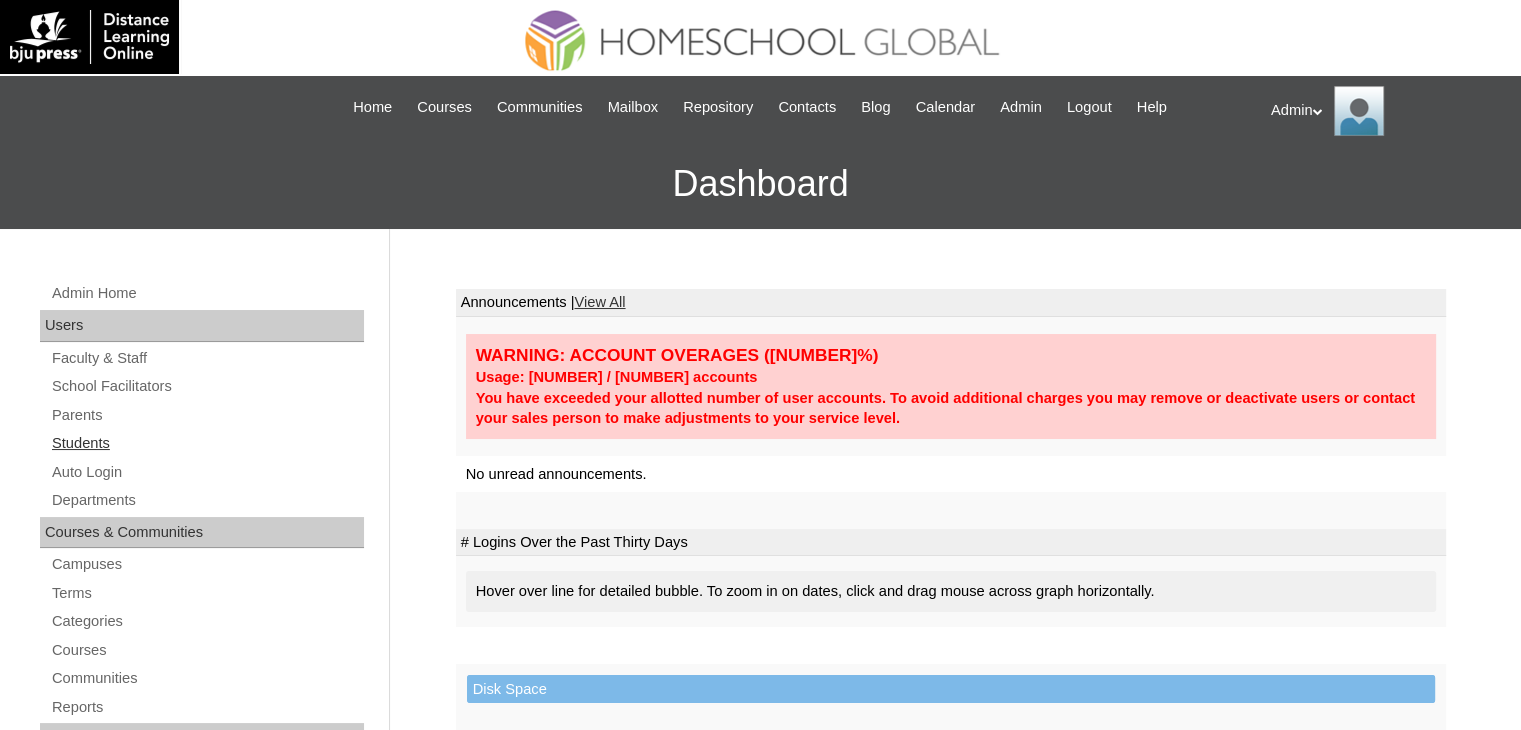 click on "Students" at bounding box center (207, 443) 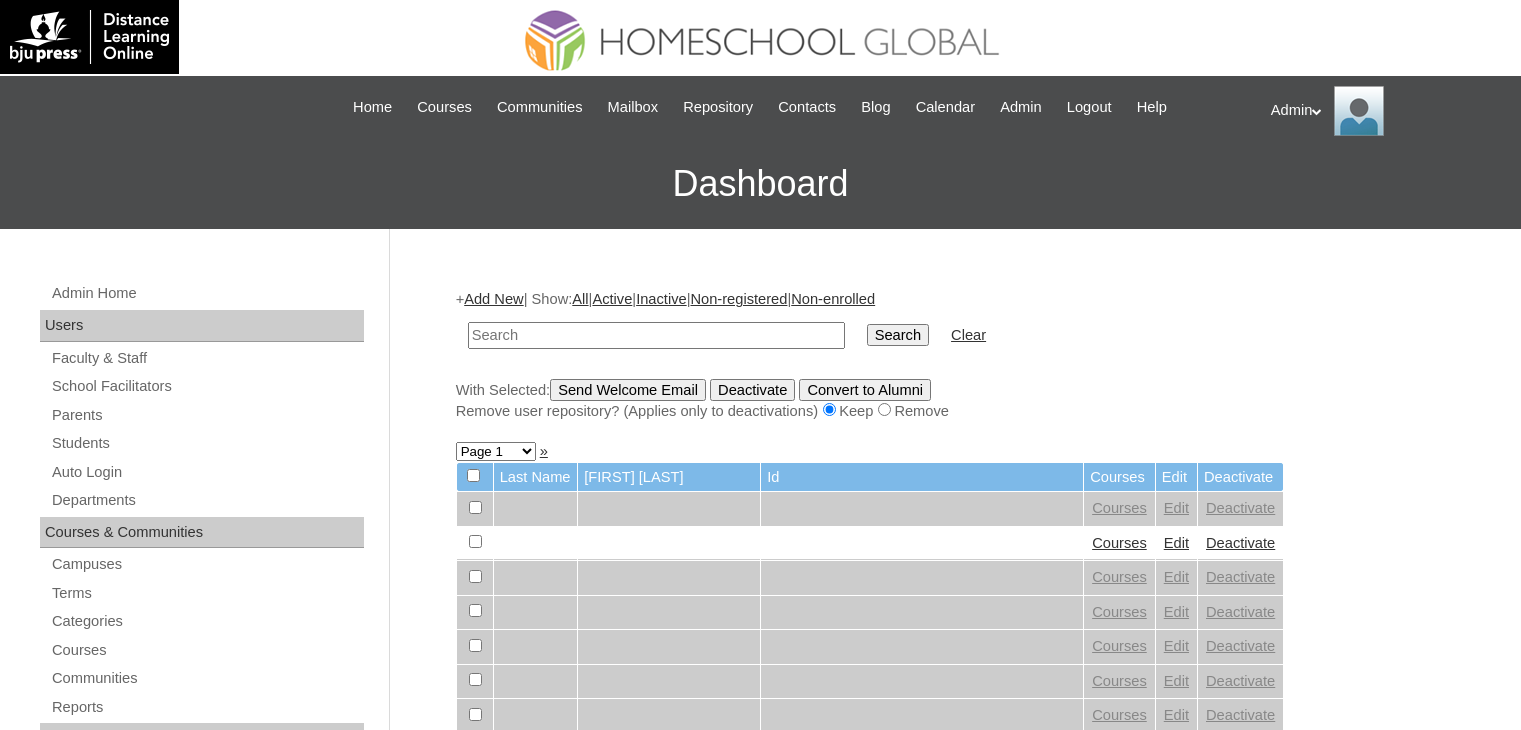 scroll, scrollTop: 0, scrollLeft: 0, axis: both 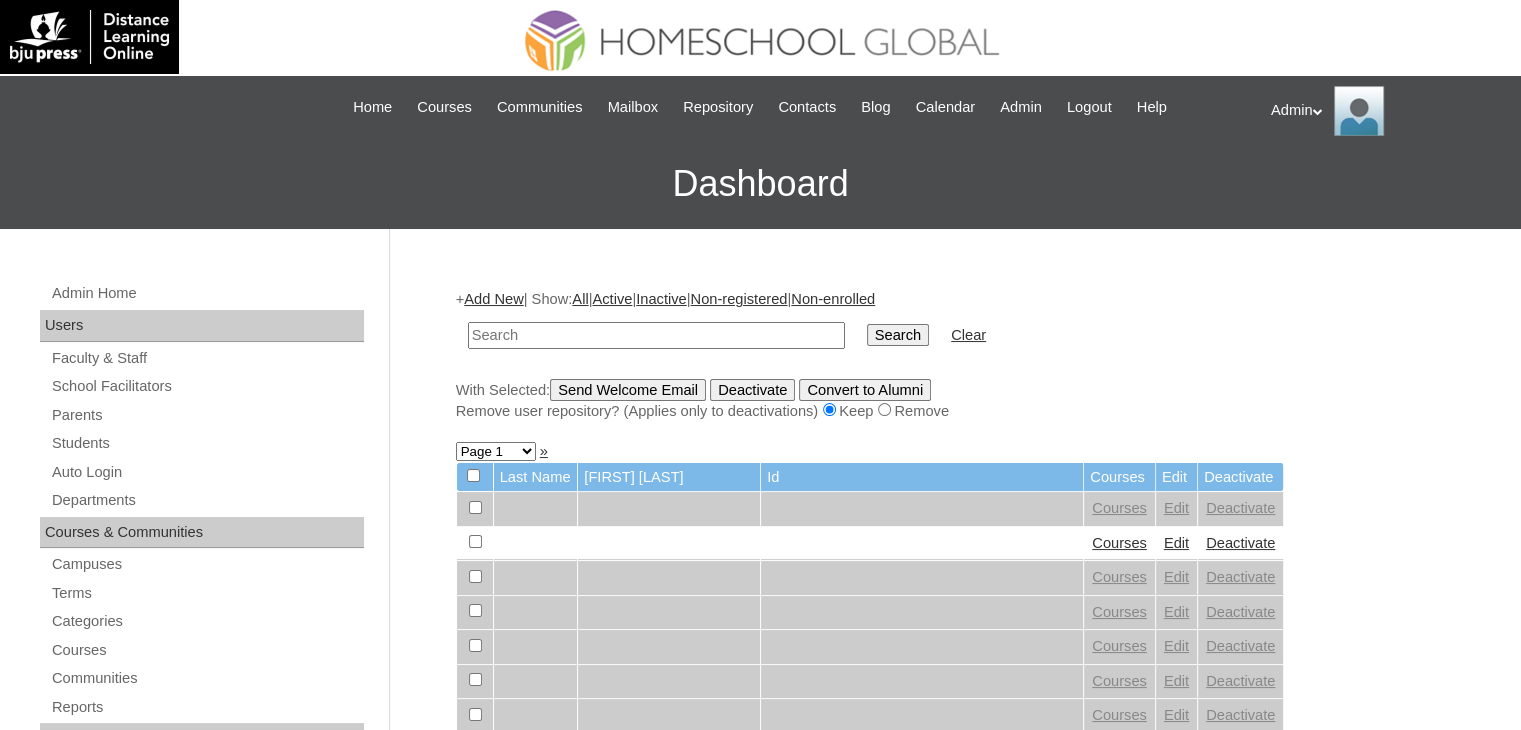 click at bounding box center (656, 335) 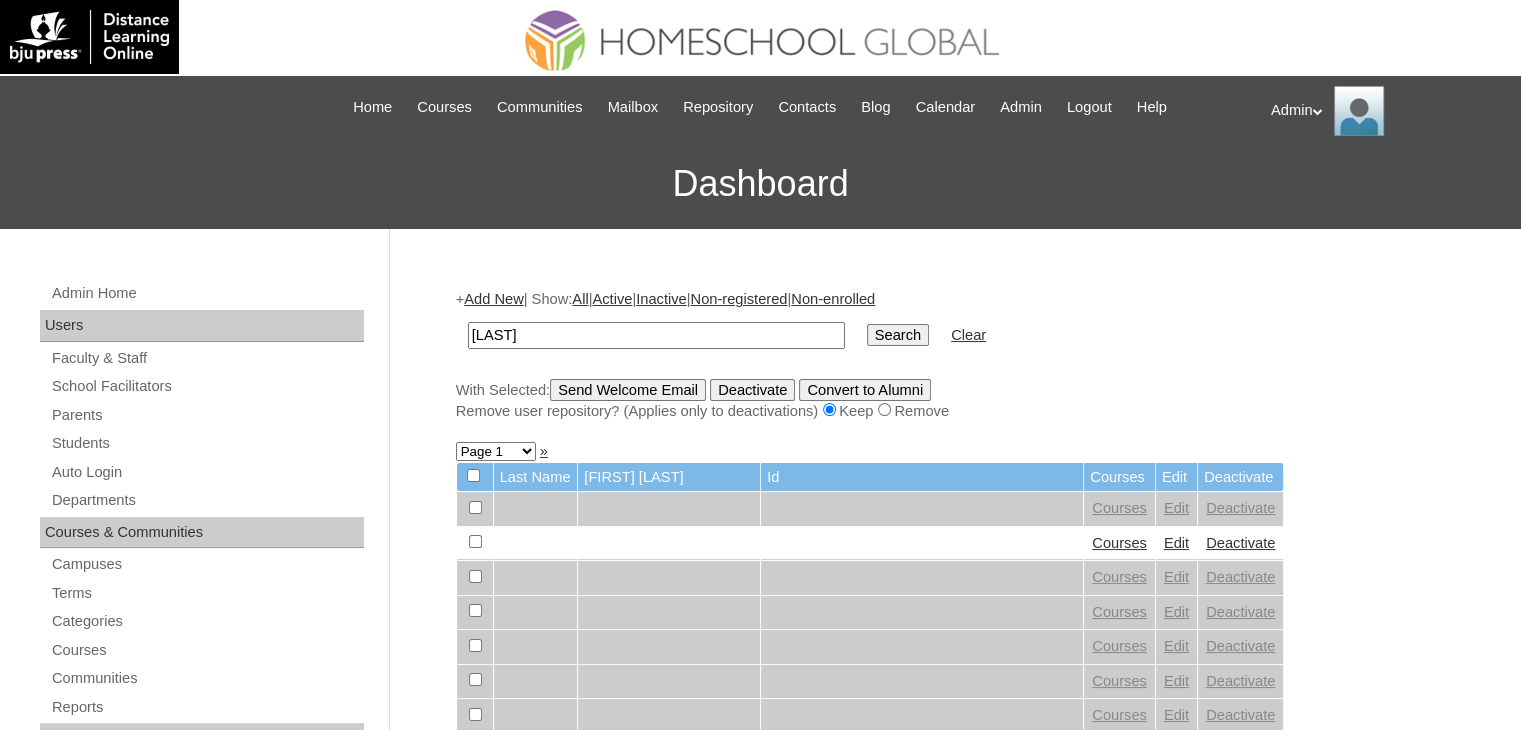 type on "guhit" 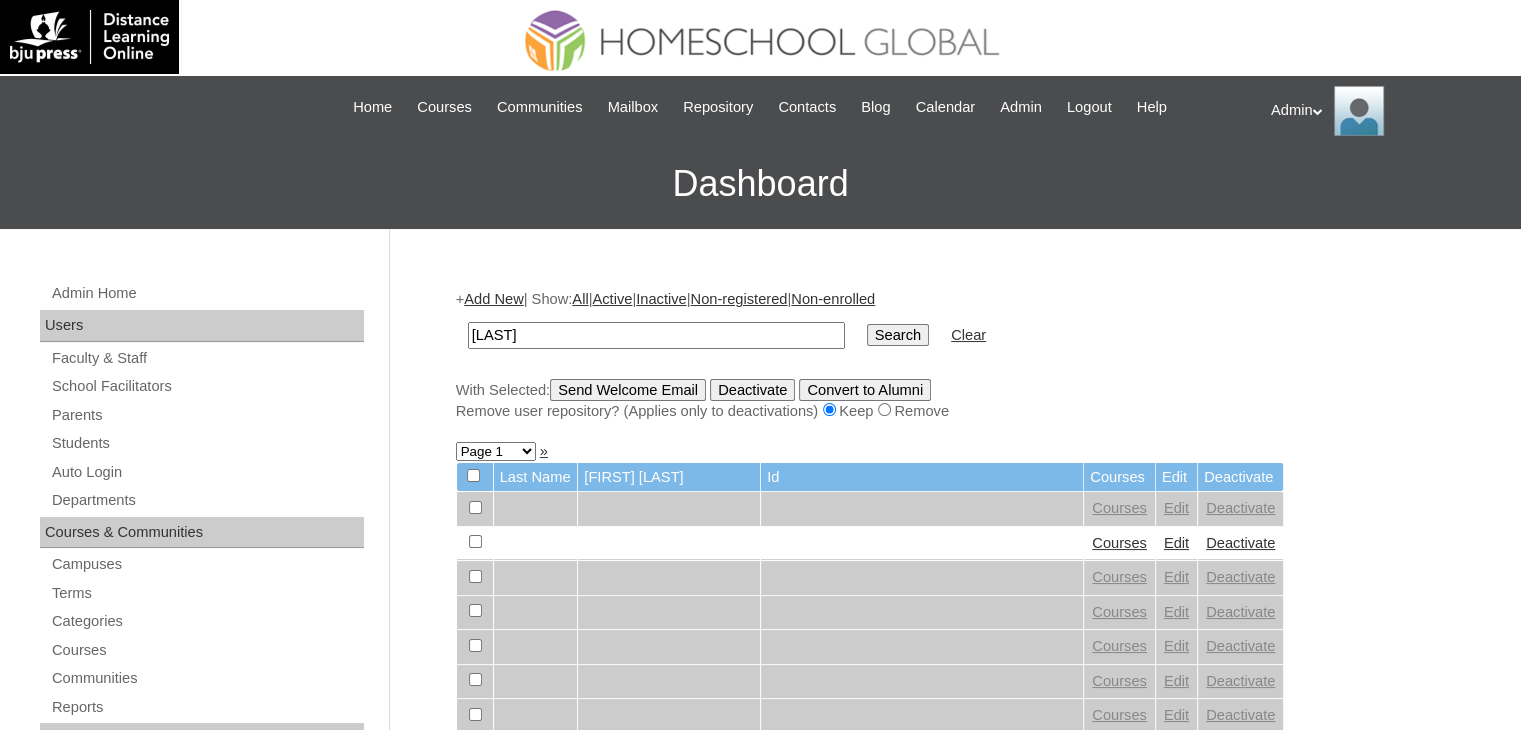 click on "Search" at bounding box center [898, 335] 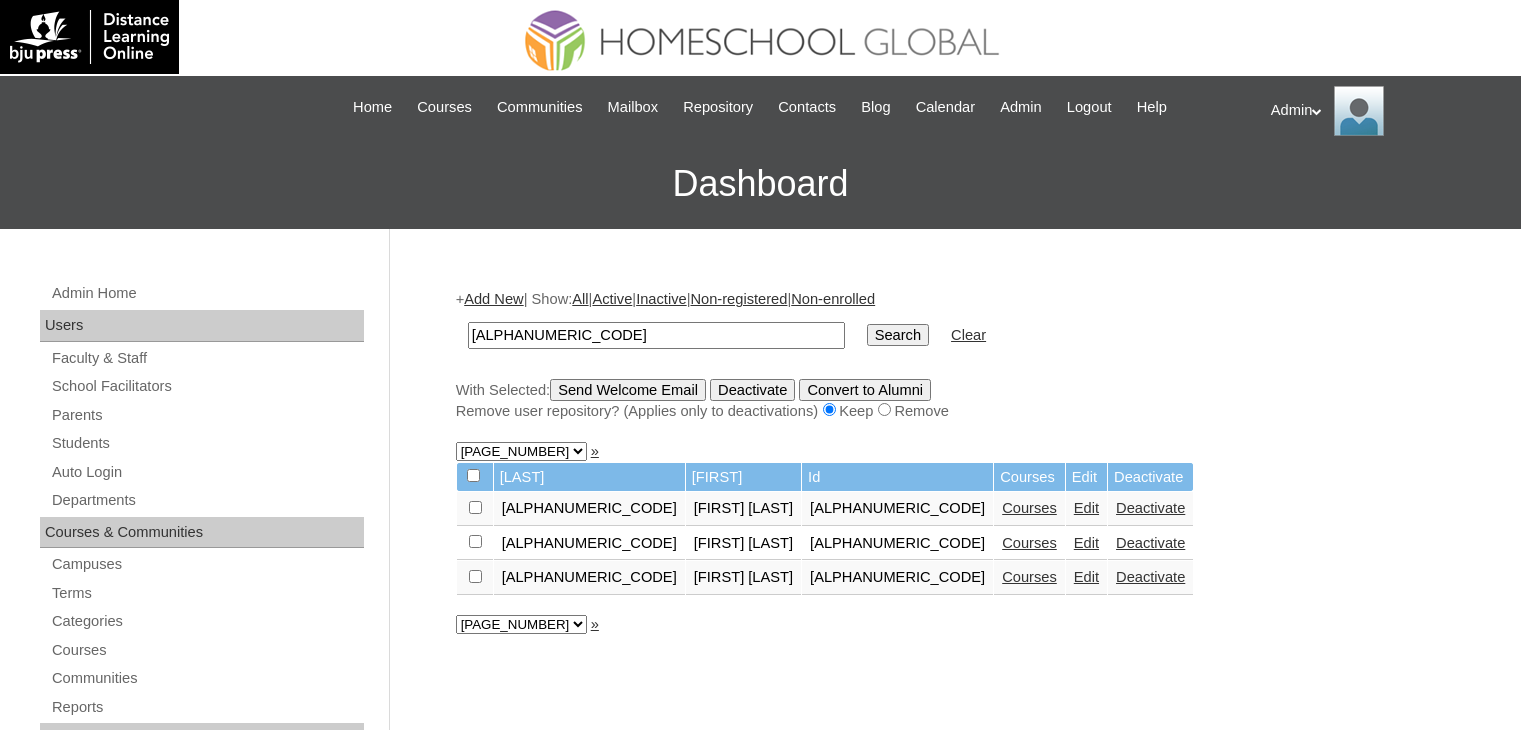 scroll, scrollTop: 0, scrollLeft: 0, axis: both 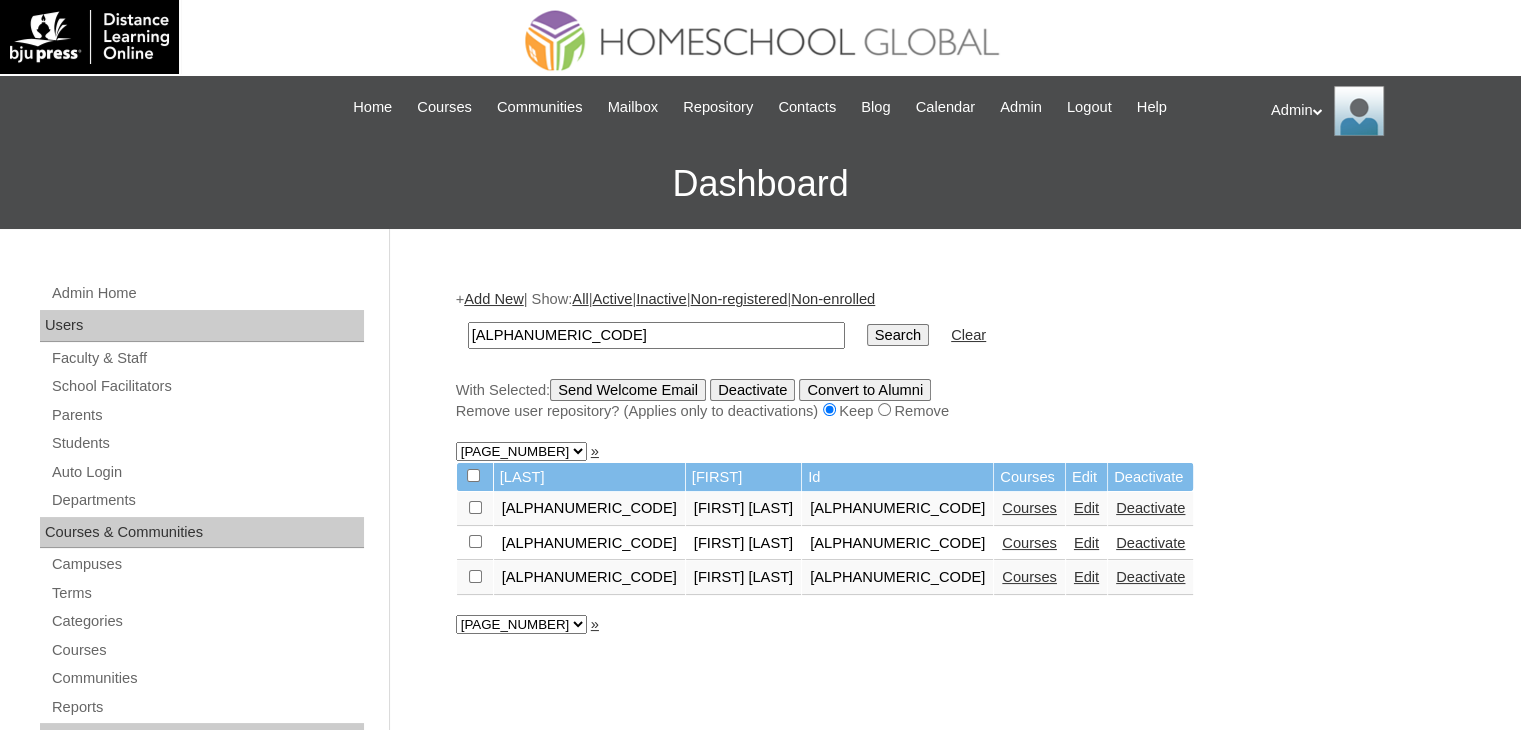 click on "Edit" at bounding box center [1086, 543] 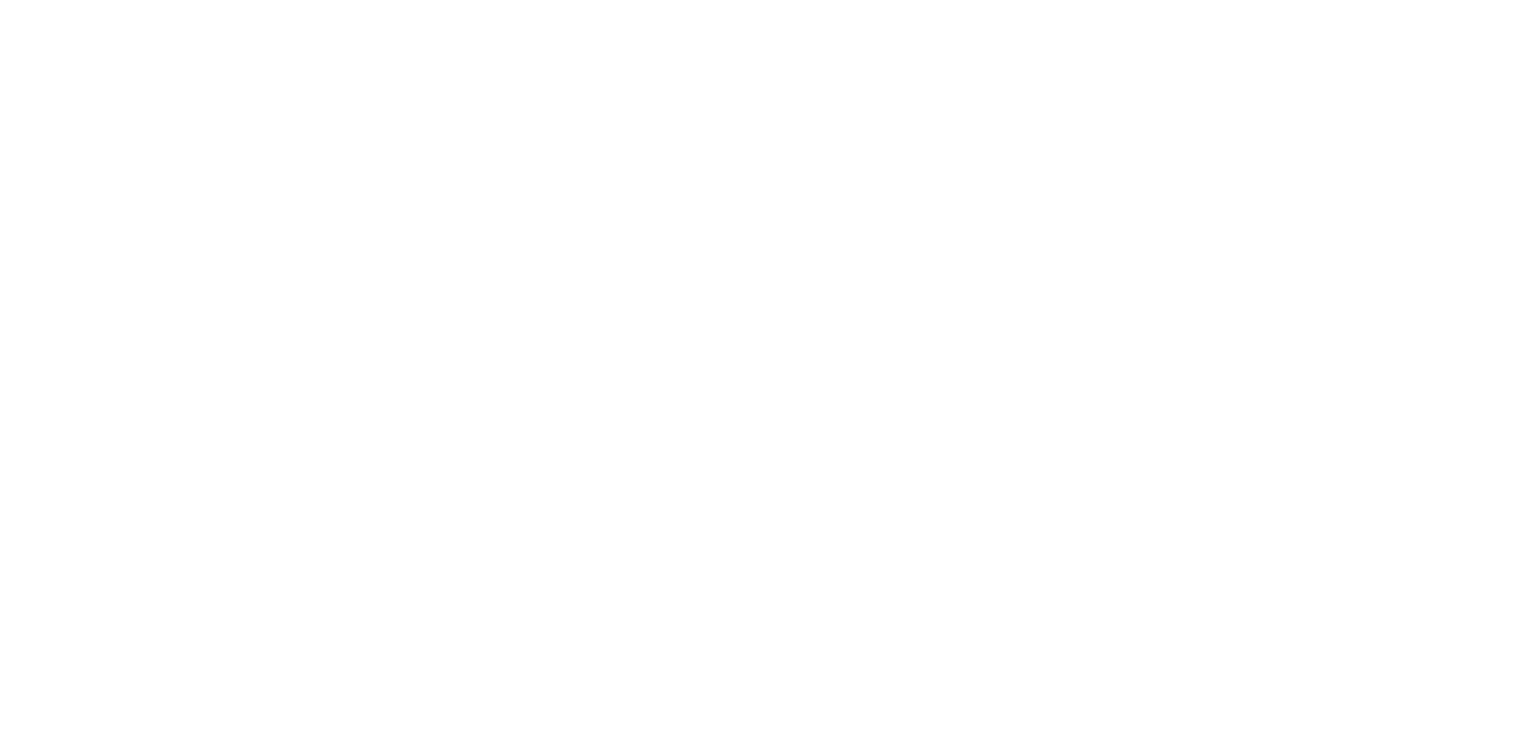 scroll, scrollTop: 0, scrollLeft: 0, axis: both 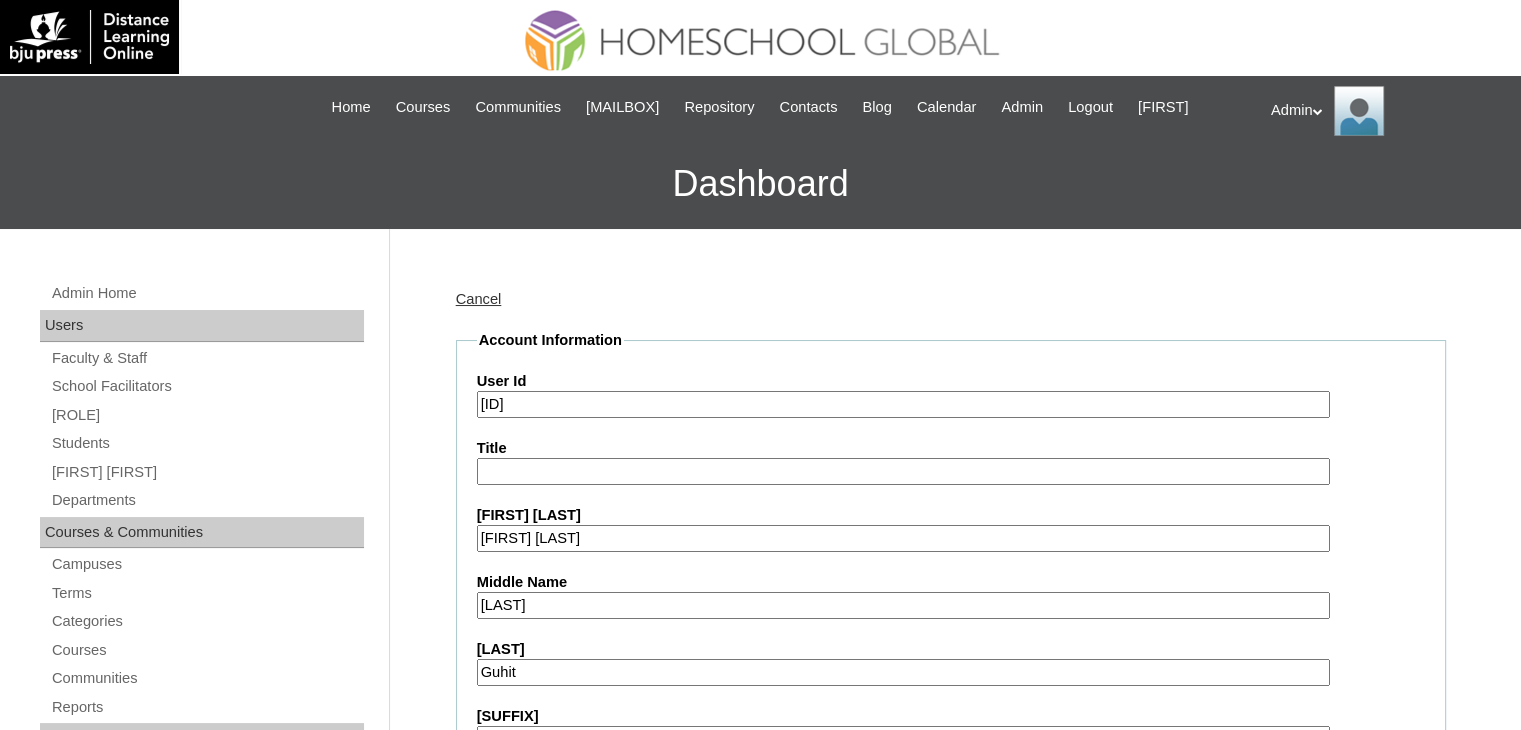 click on "[ID]" at bounding box center (903, 404) 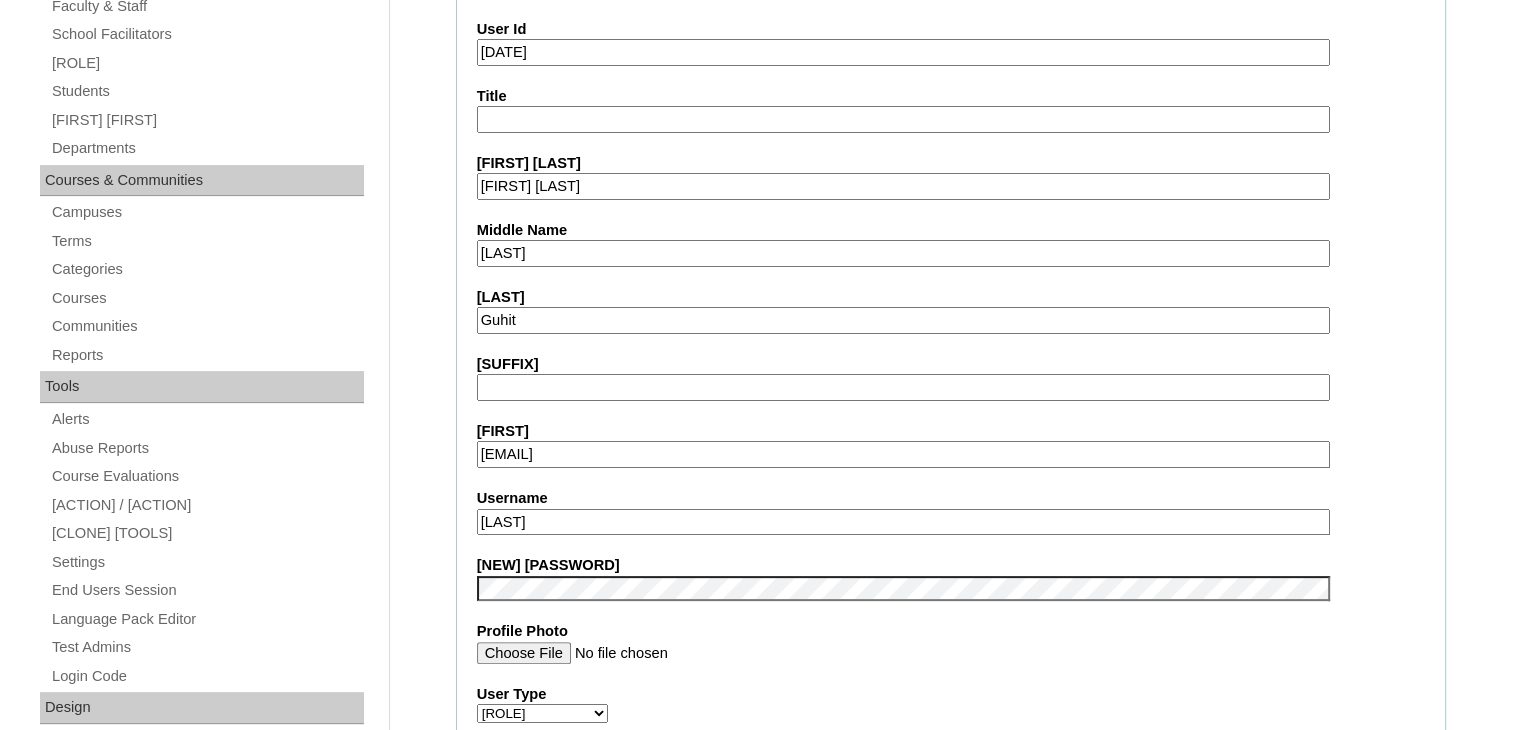 scroll, scrollTop: 354, scrollLeft: 0, axis: vertical 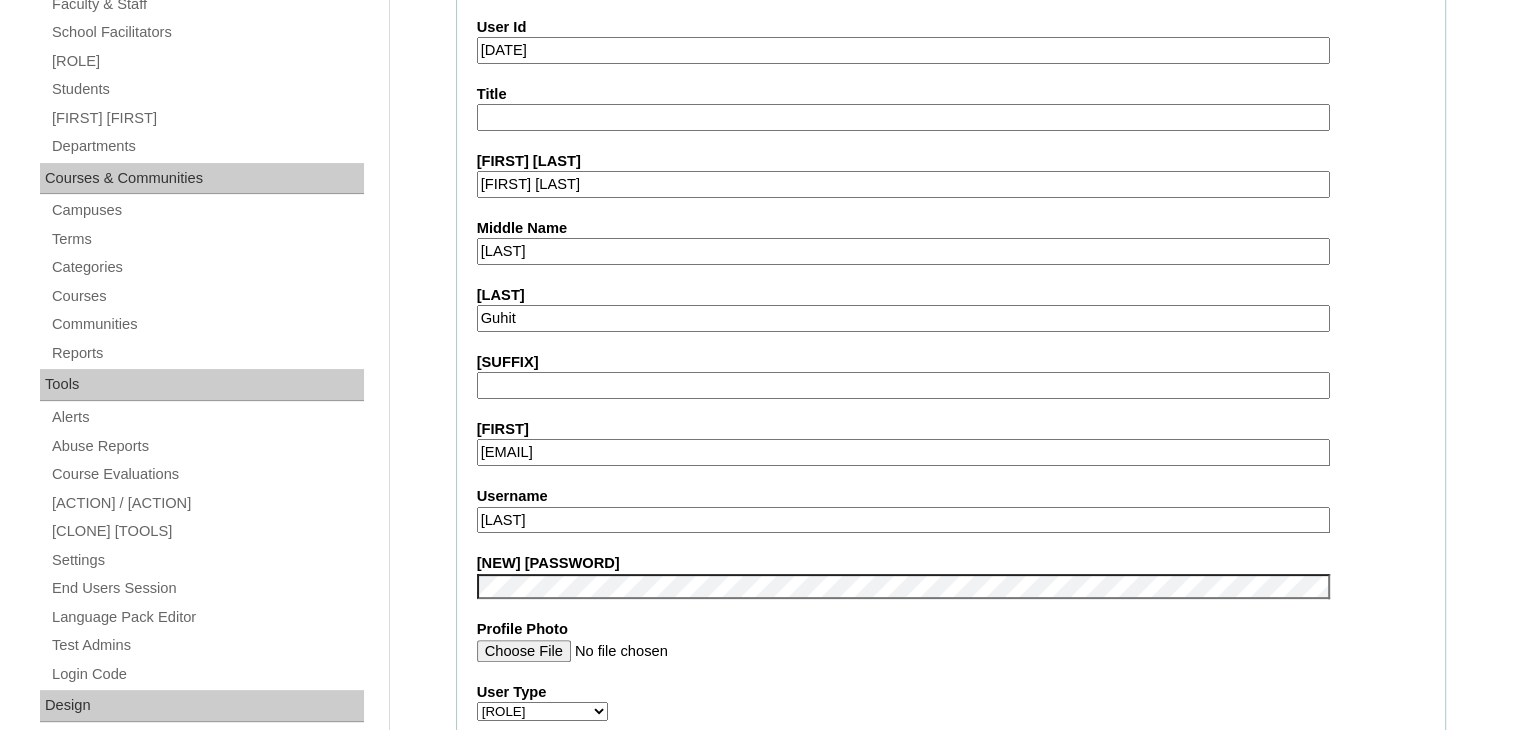 type on "TOUCH-QAR-WCFS-2025August-2001061" 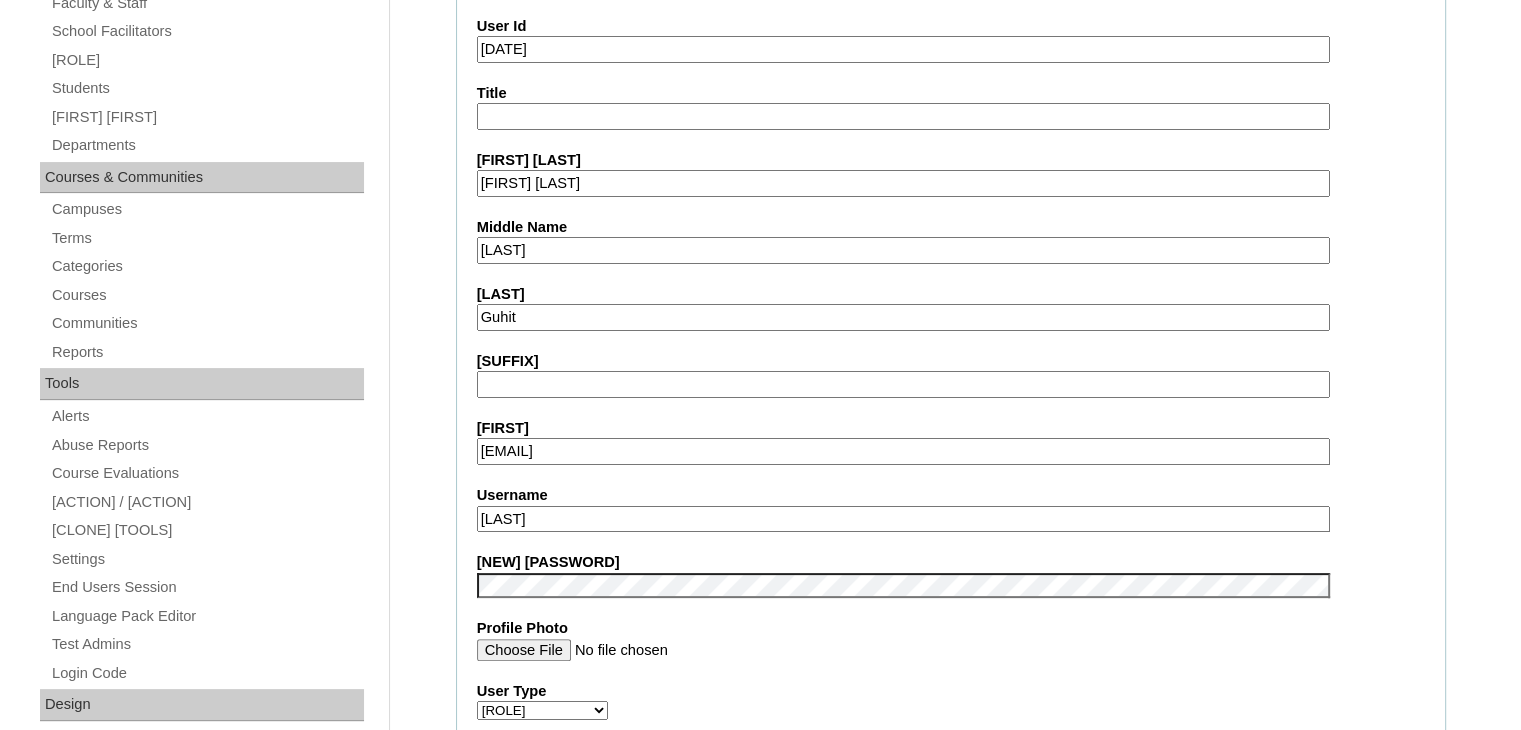scroll, scrollTop: 354, scrollLeft: 0, axis: vertical 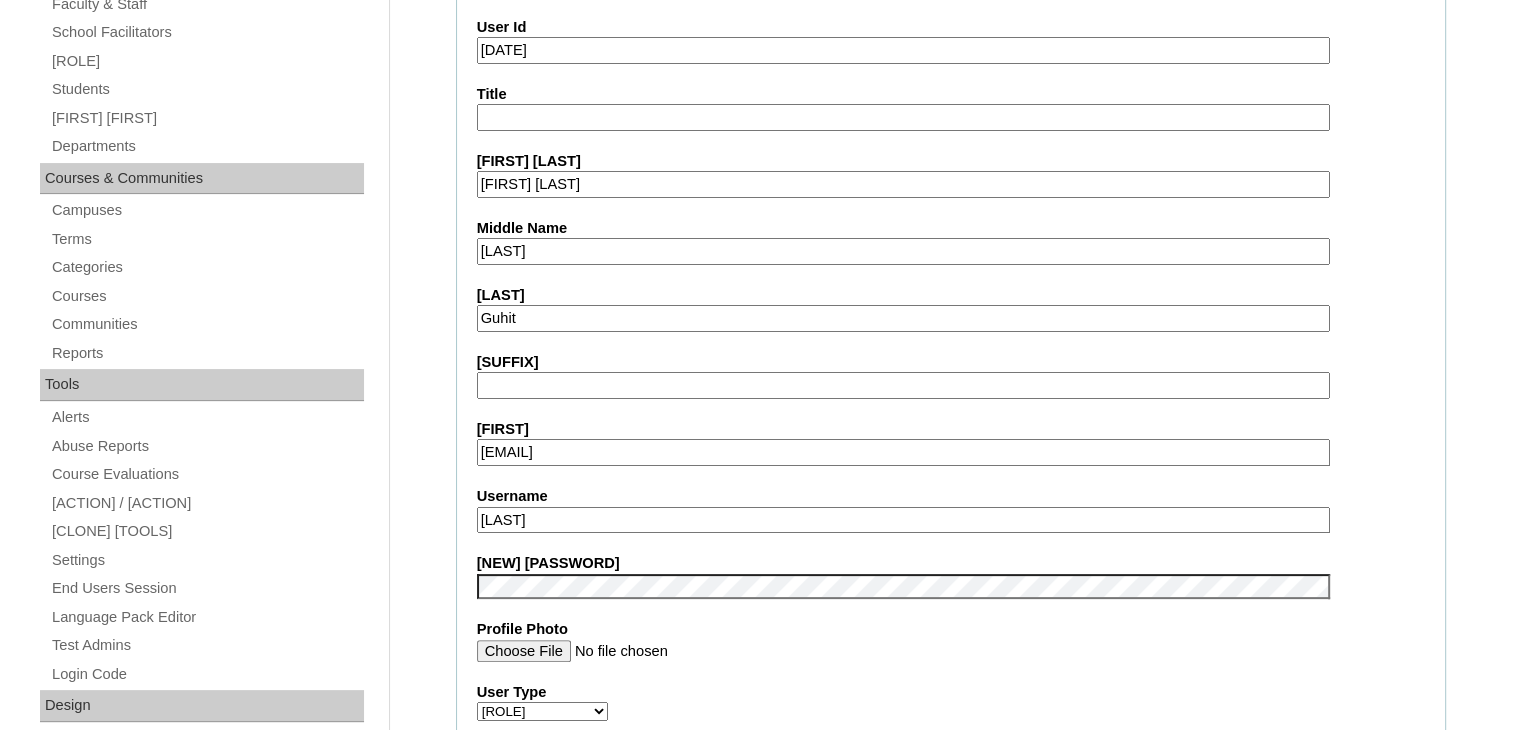 drag, startPoint x: 616, startPoint y: 507, endPoint x: 449, endPoint y: 489, distance: 167.96725 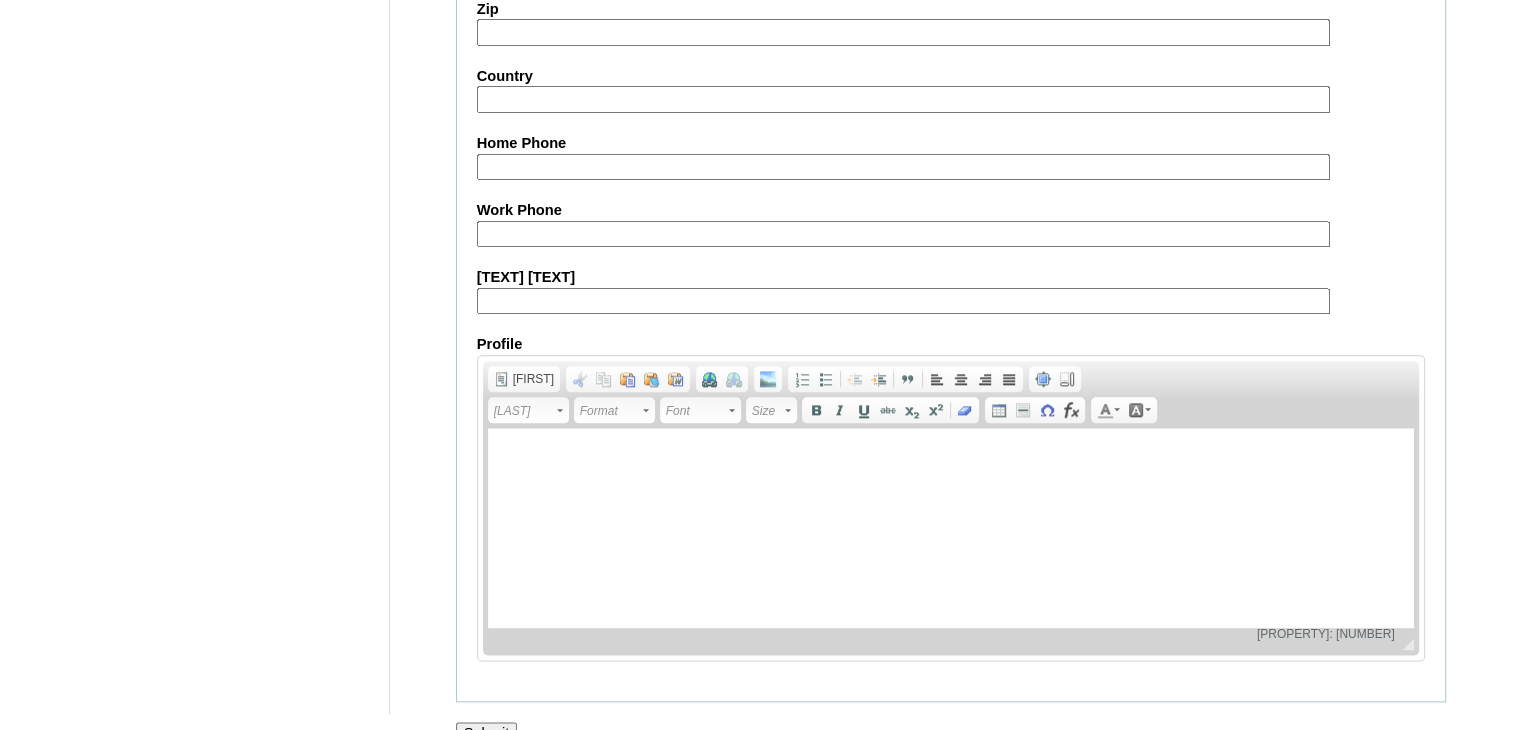 scroll, scrollTop: 2296, scrollLeft: 0, axis: vertical 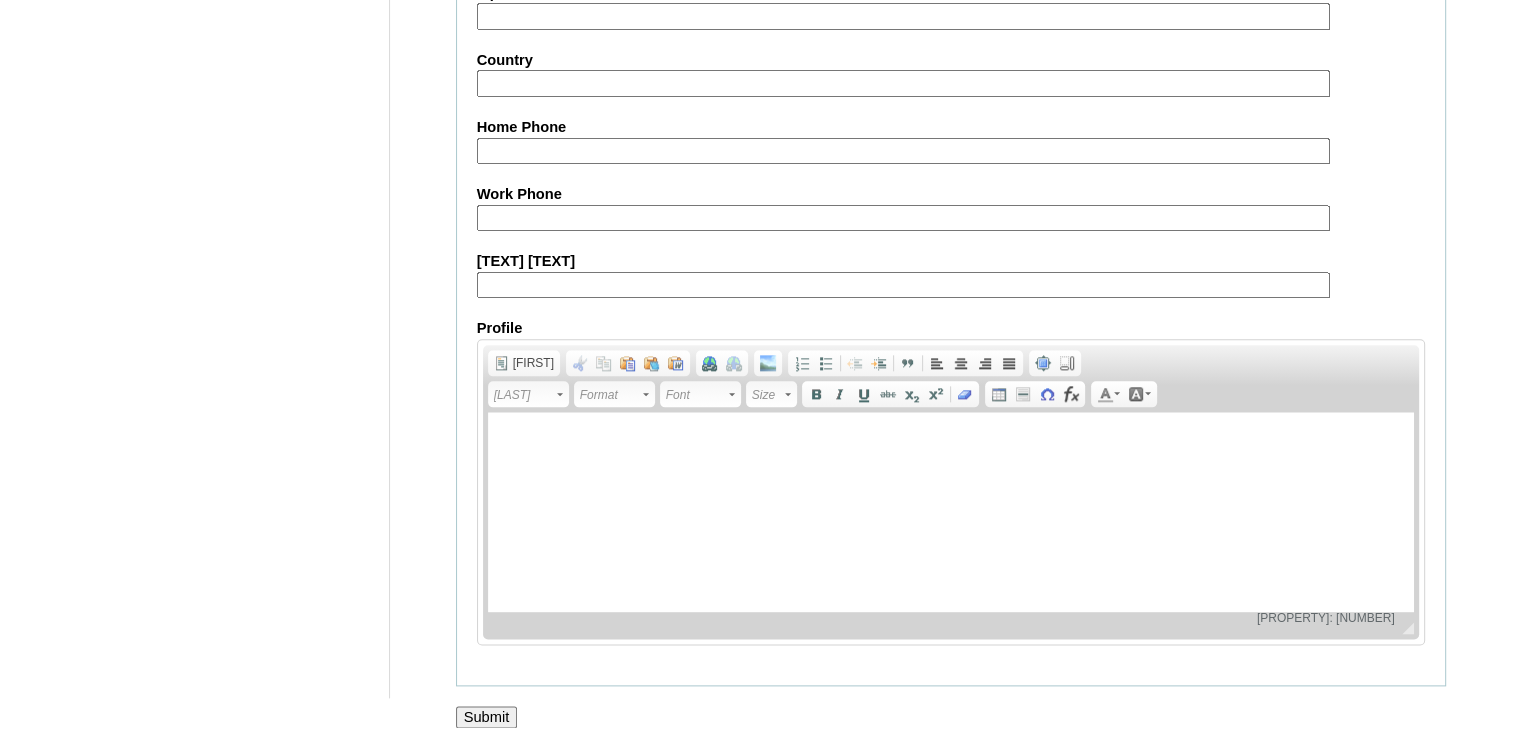 click on "Submit" at bounding box center [487, 717] 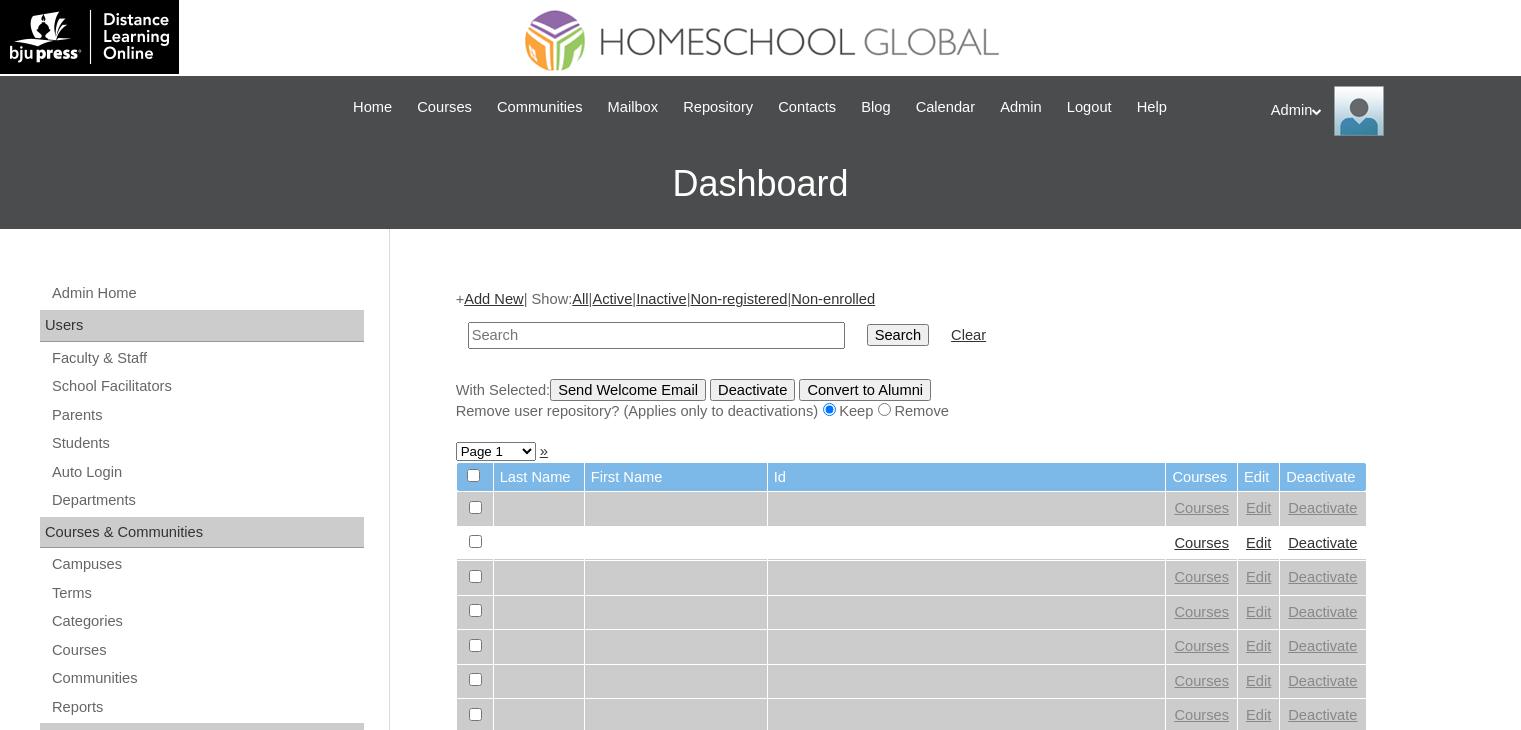 scroll, scrollTop: 0, scrollLeft: 0, axis: both 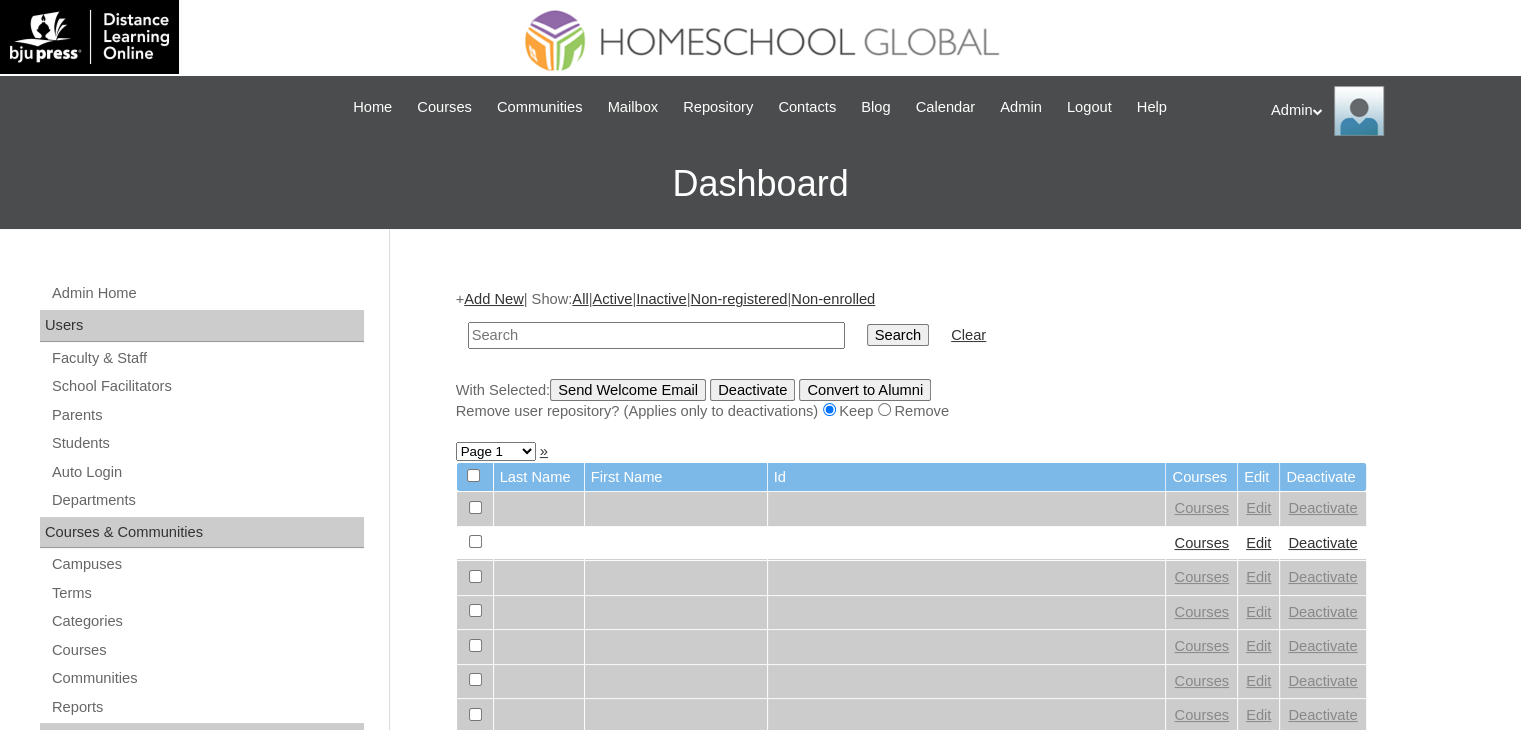 click at bounding box center [656, 335] 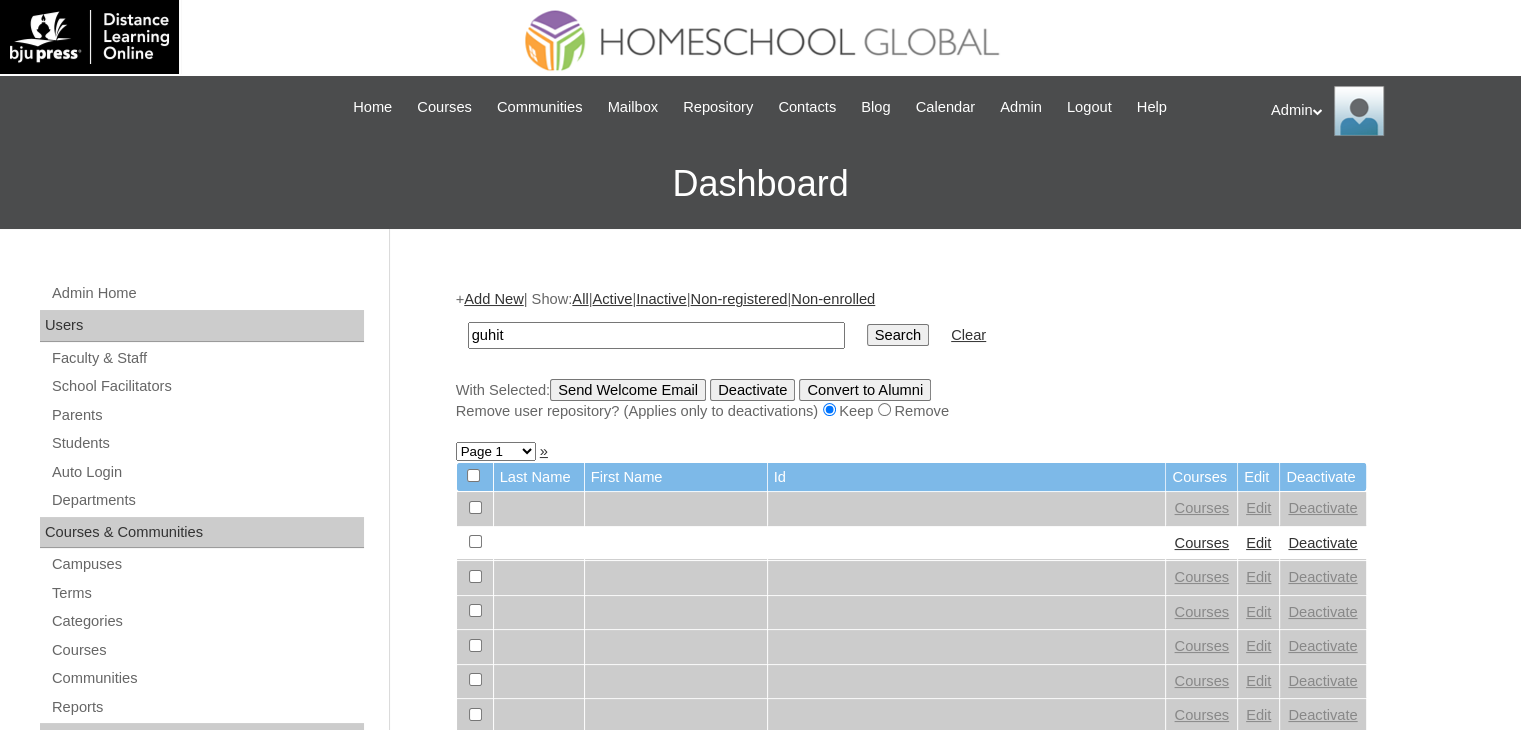 type on "guhit" 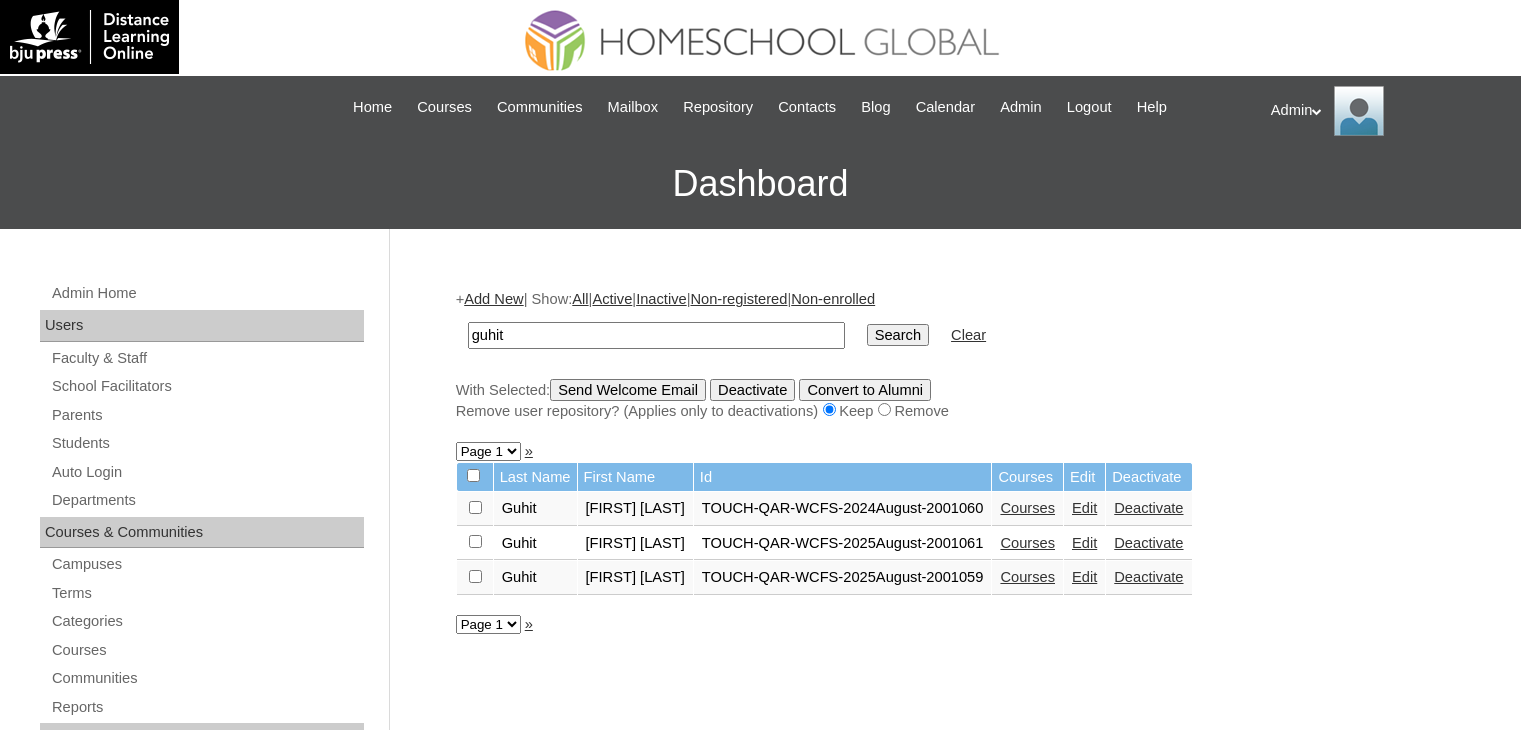 scroll, scrollTop: 0, scrollLeft: 0, axis: both 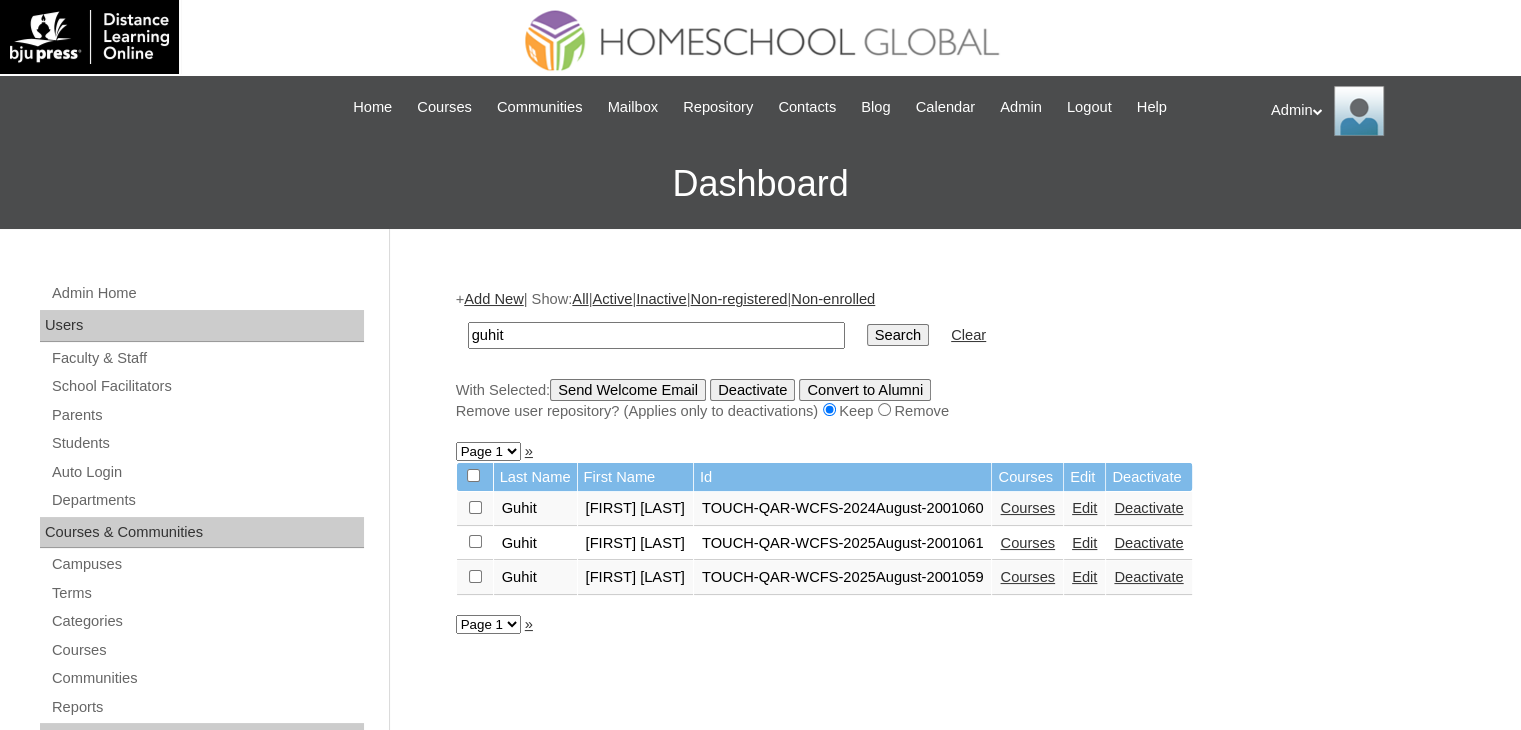 click on "Edit" at bounding box center (1084, 508) 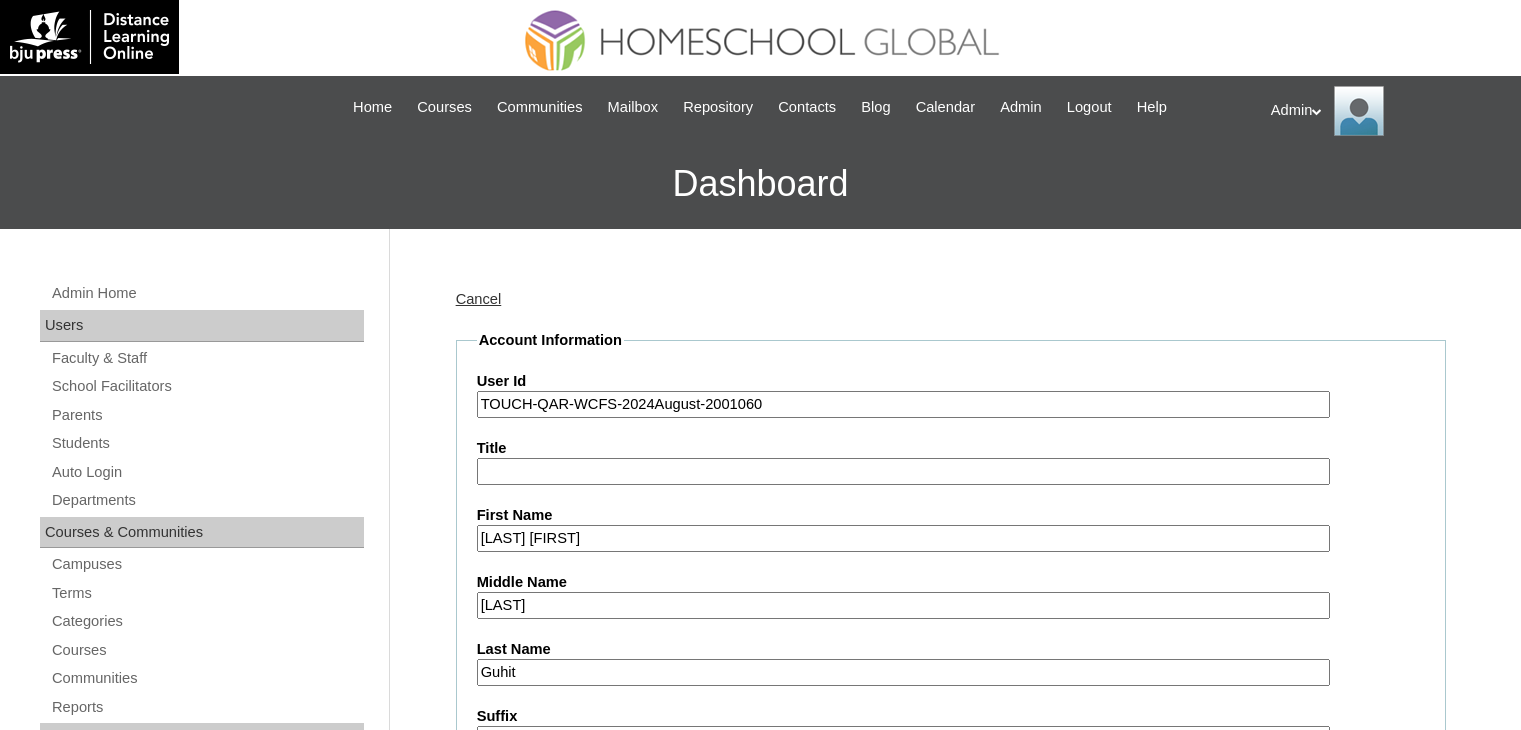 scroll, scrollTop: 0, scrollLeft: 0, axis: both 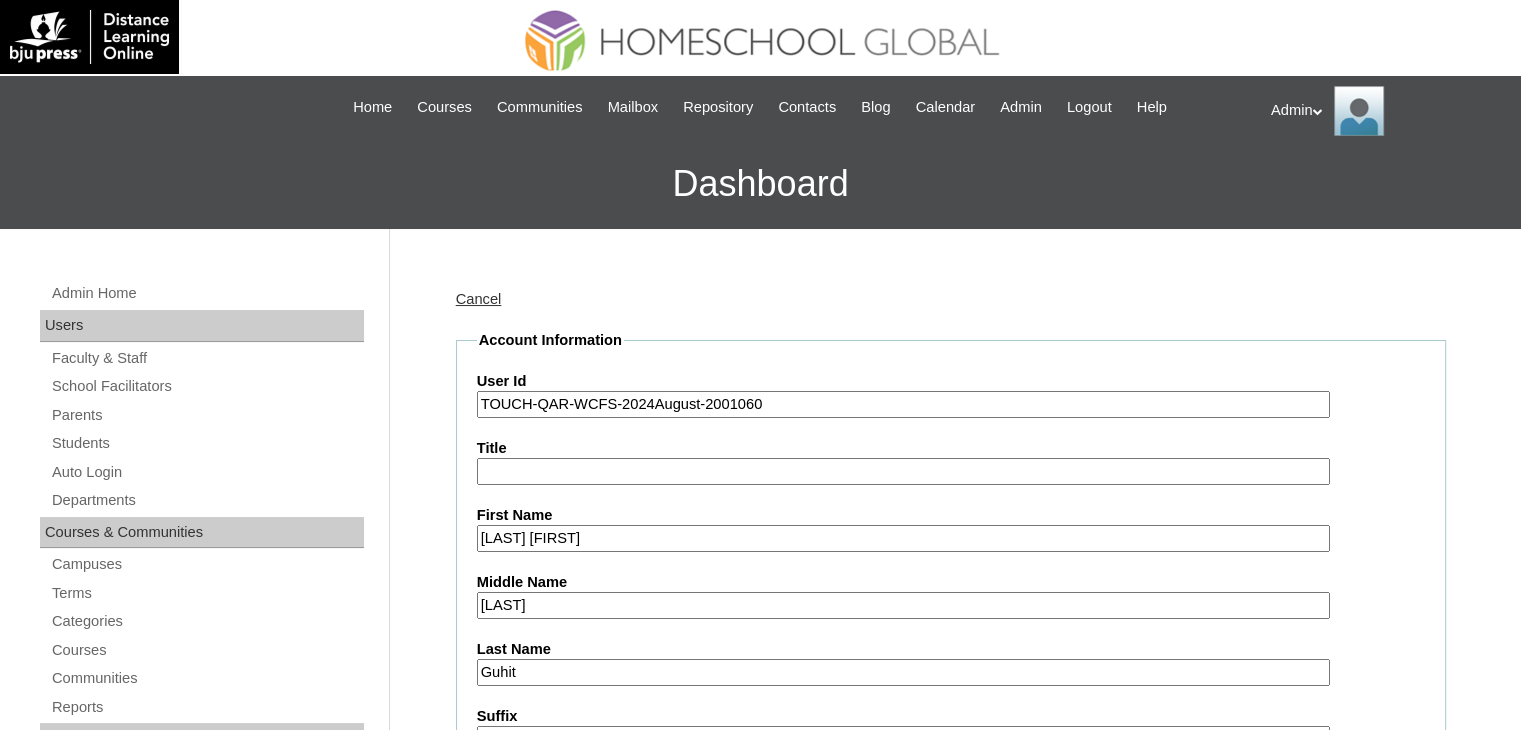 click on "TOUCH-QAR-WCFS-2024August-2001060" at bounding box center [903, 404] 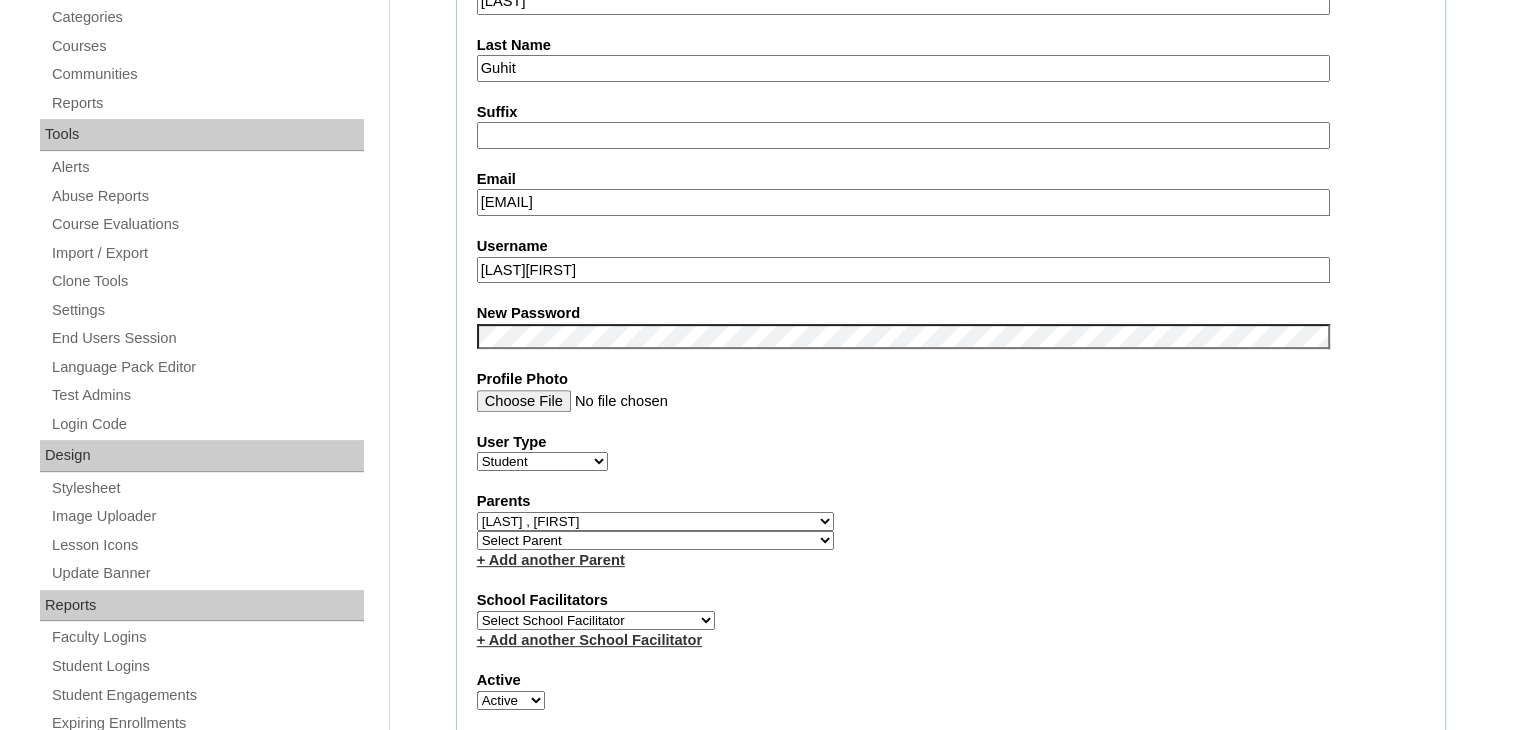 scroll, scrollTop: 604, scrollLeft: 0, axis: vertical 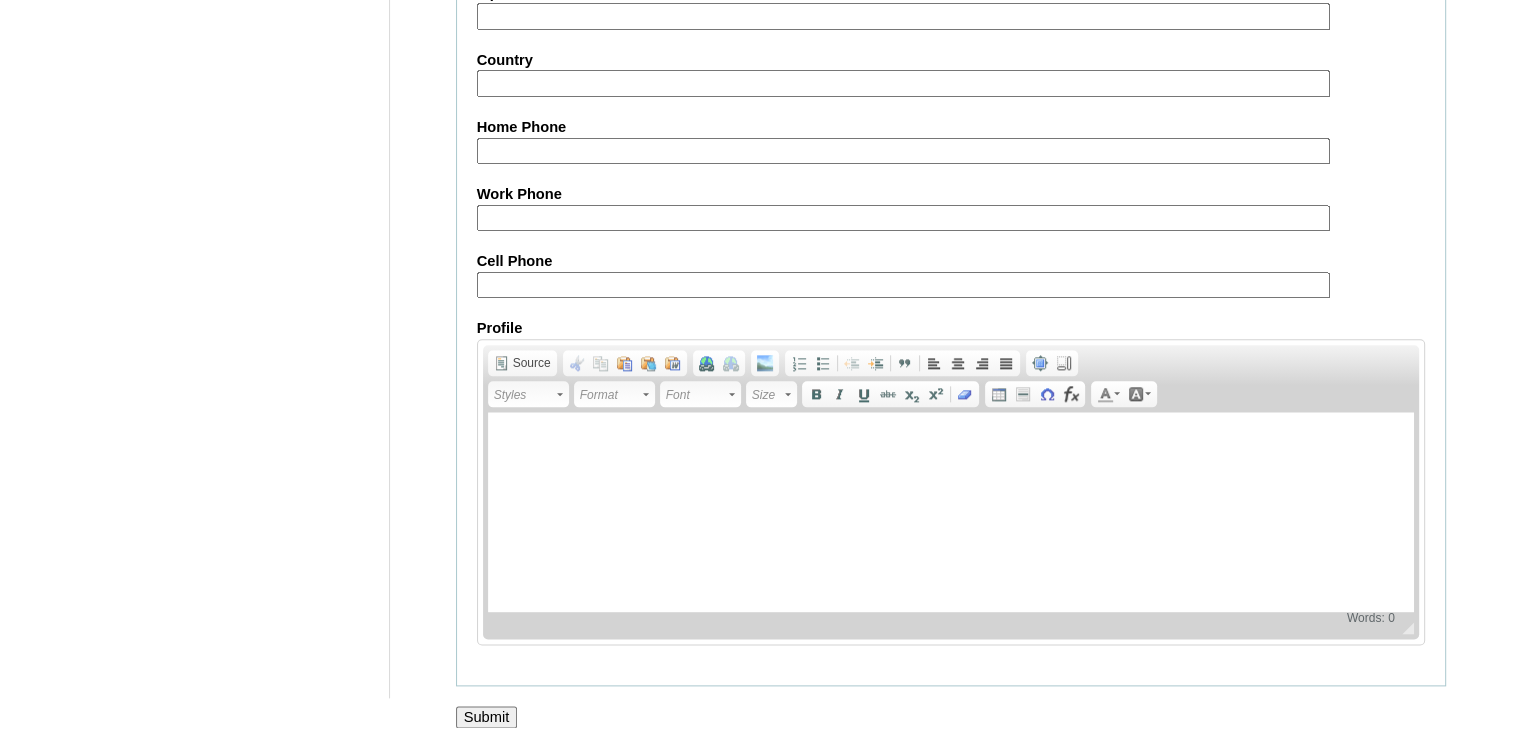 click on "Submit" at bounding box center (487, 717) 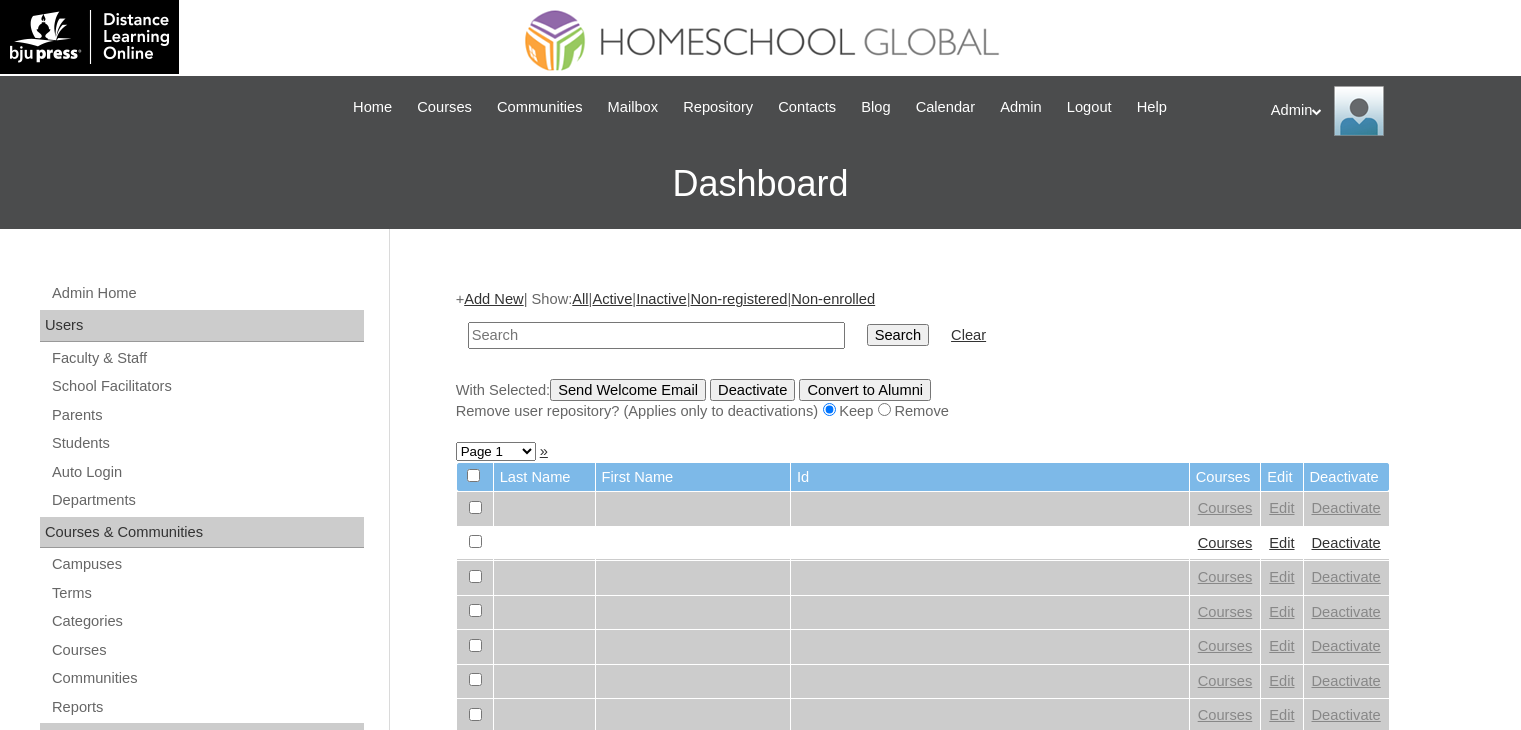 scroll, scrollTop: 0, scrollLeft: 0, axis: both 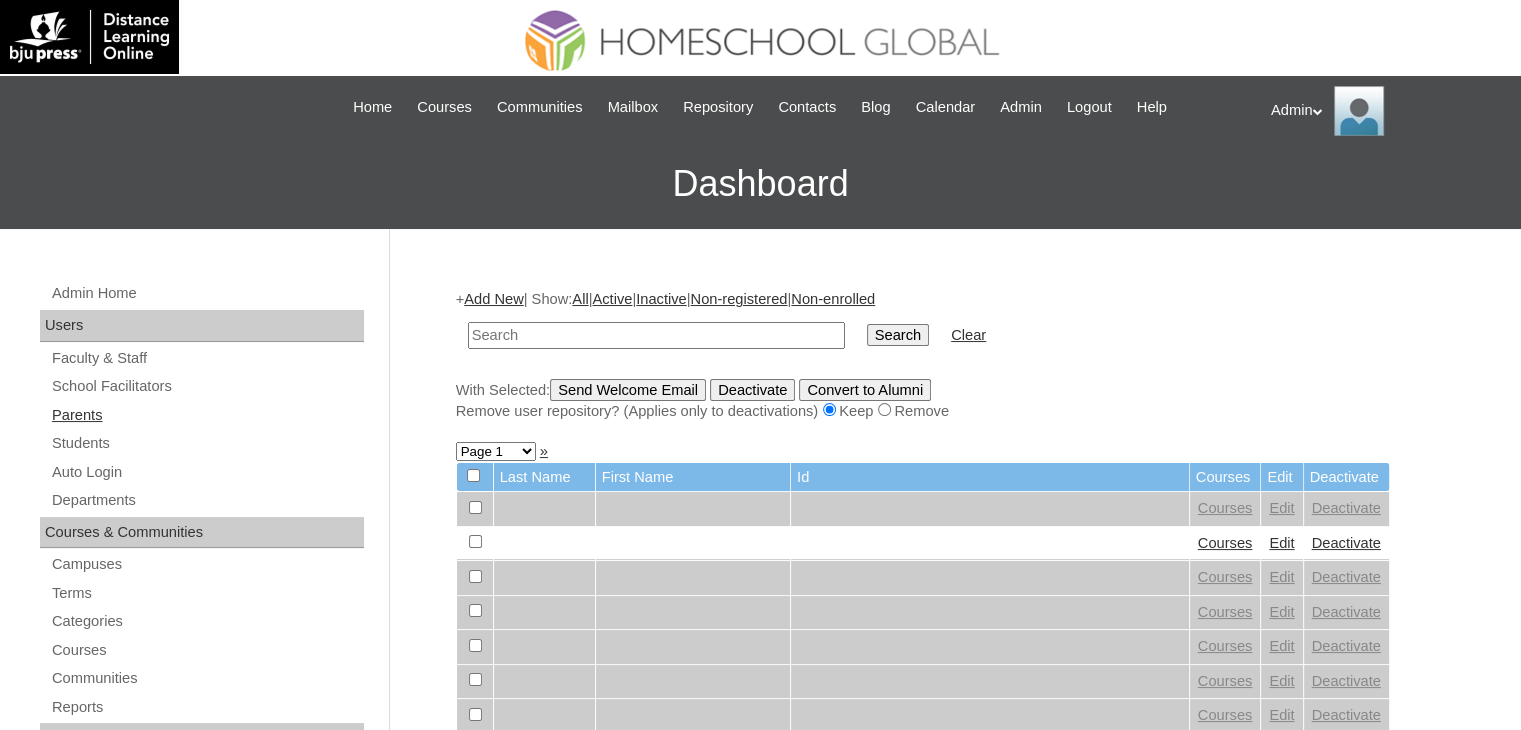 click on "Parents" at bounding box center (207, 415) 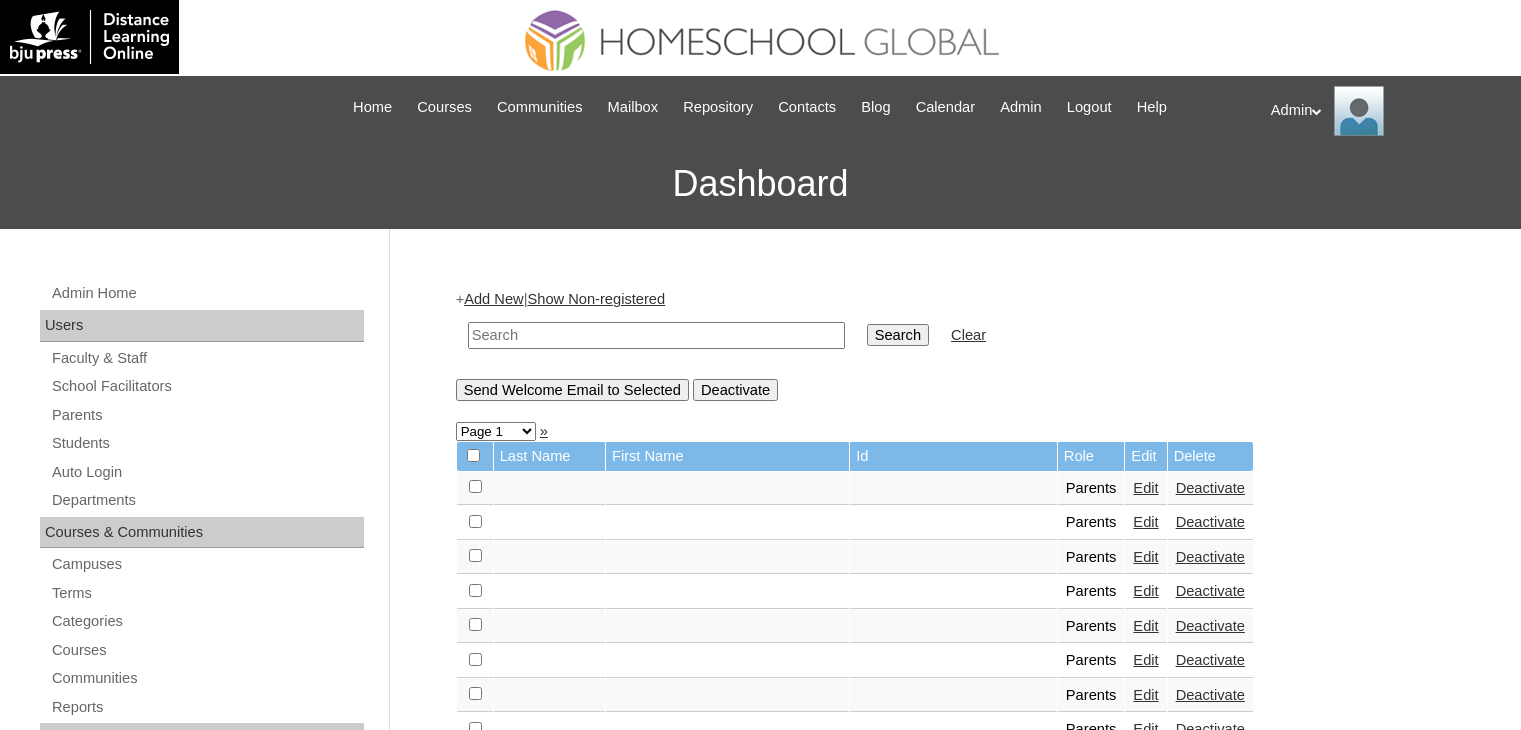 scroll, scrollTop: 0, scrollLeft: 0, axis: both 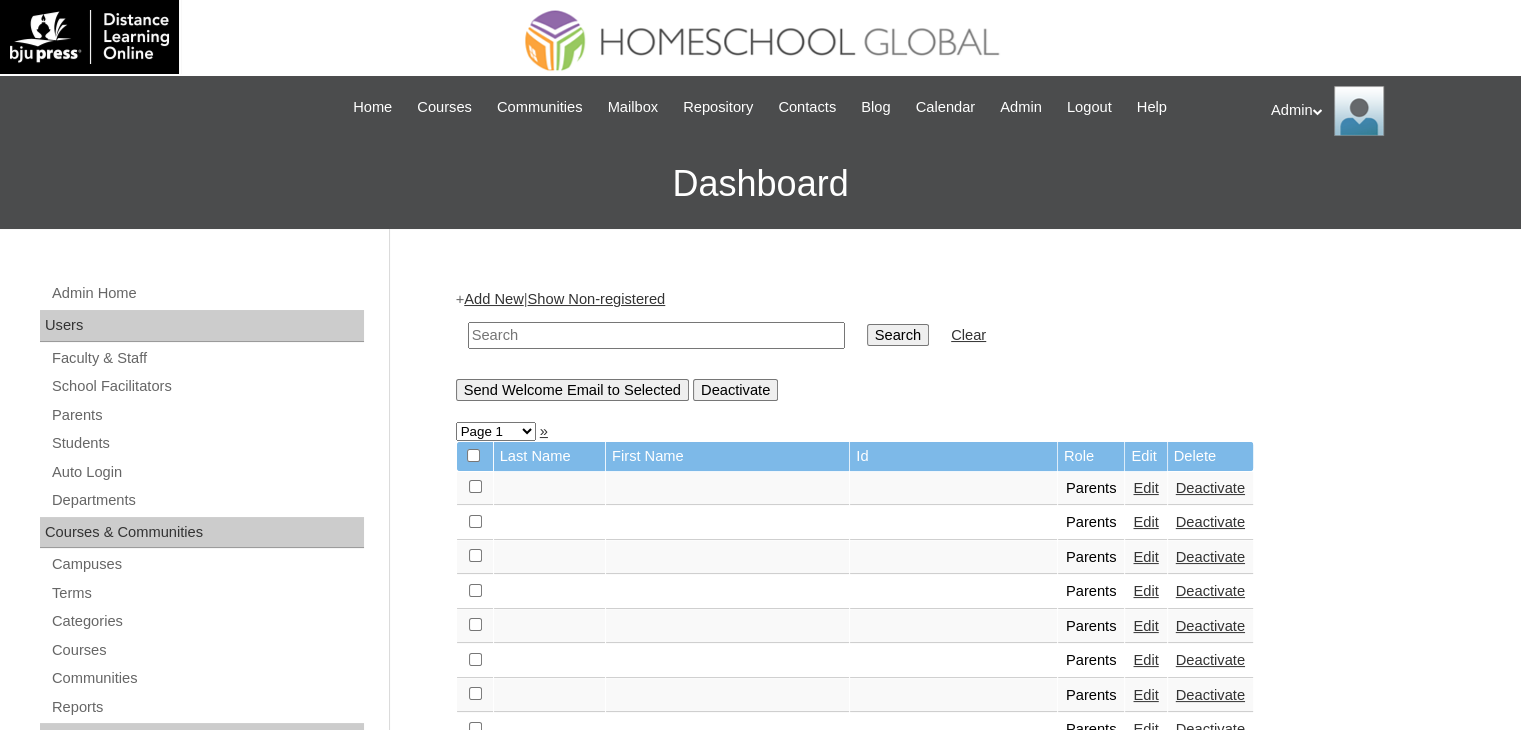 click at bounding box center (656, 335) 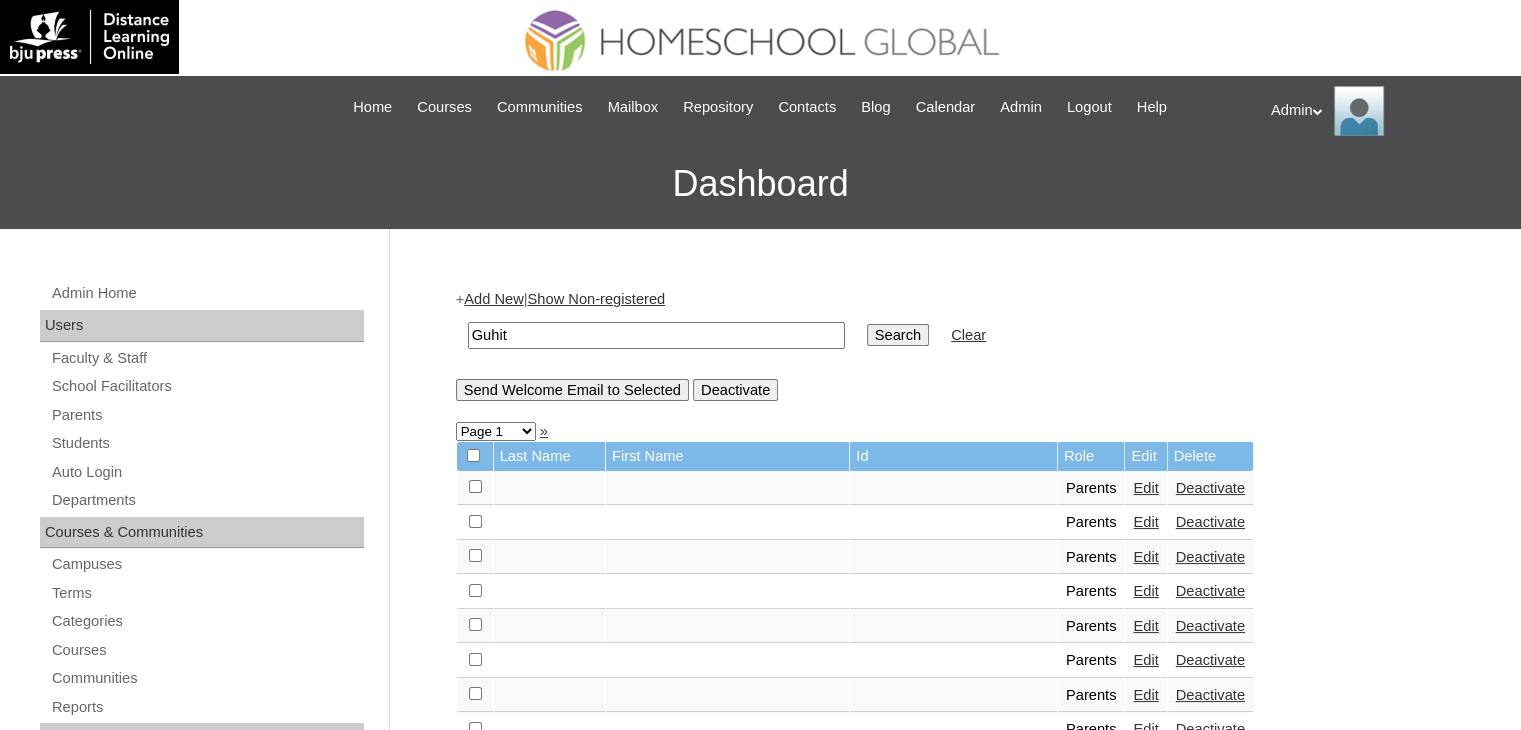 type on "guhit" 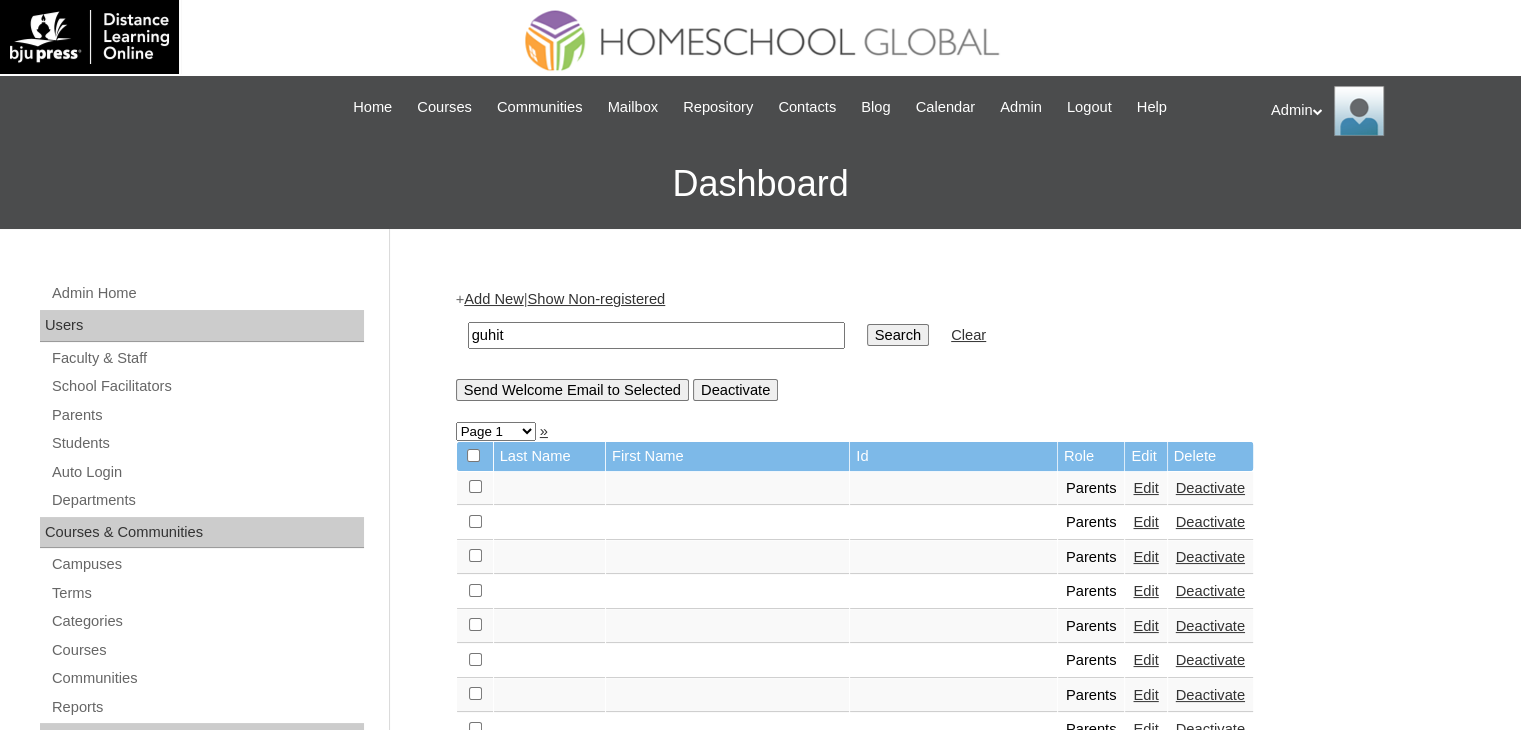 click on "Search" at bounding box center (898, 335) 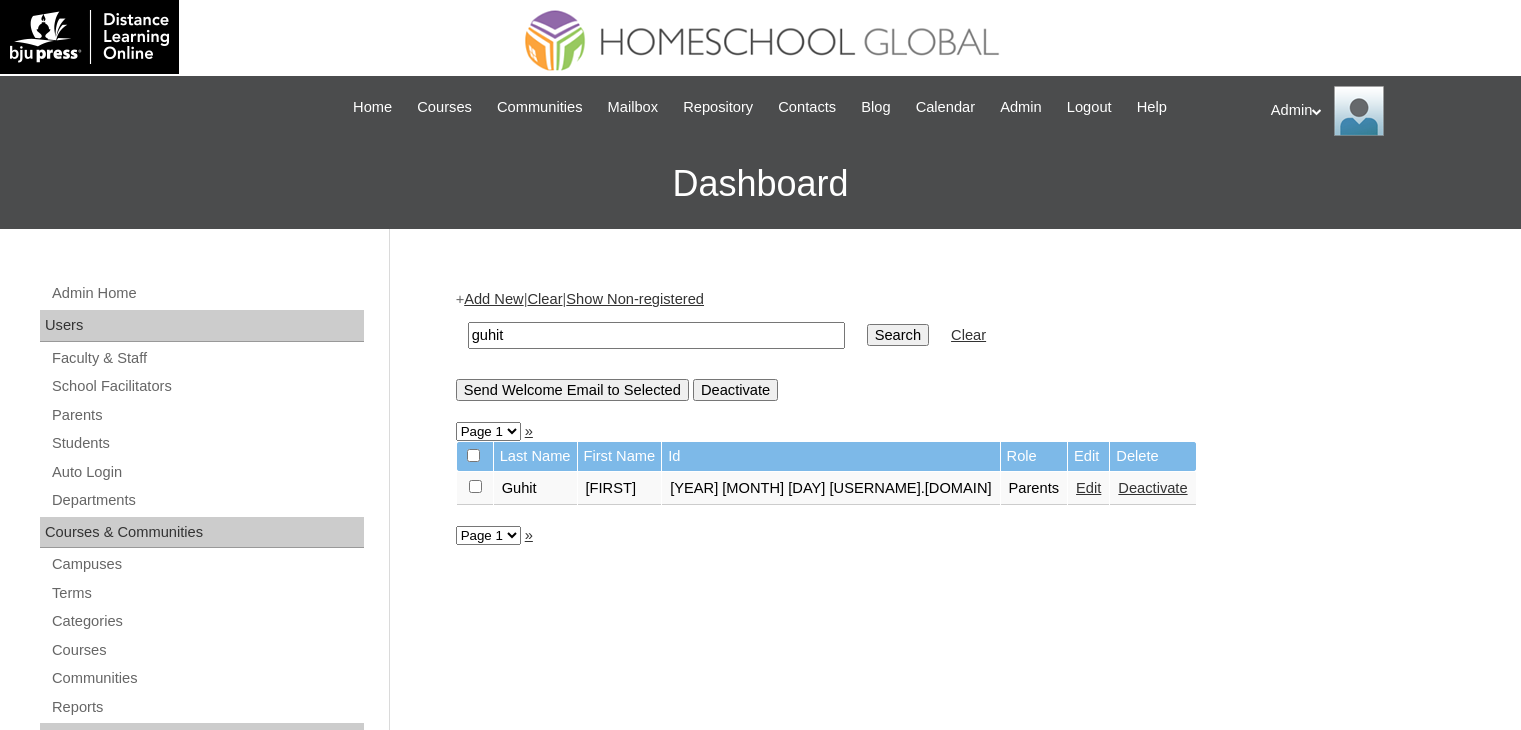 scroll, scrollTop: 0, scrollLeft: 0, axis: both 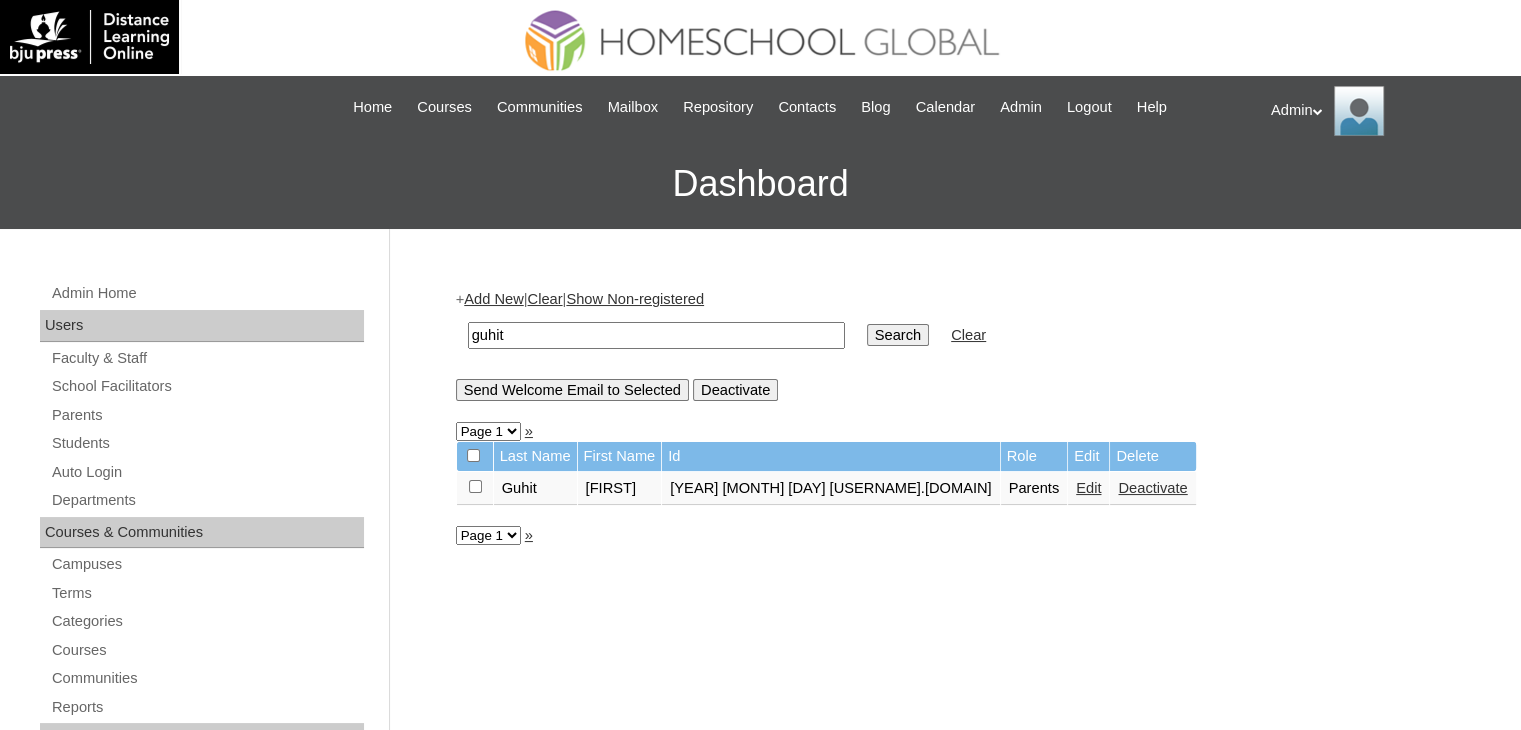click on "Edit" at bounding box center [1088, 488] 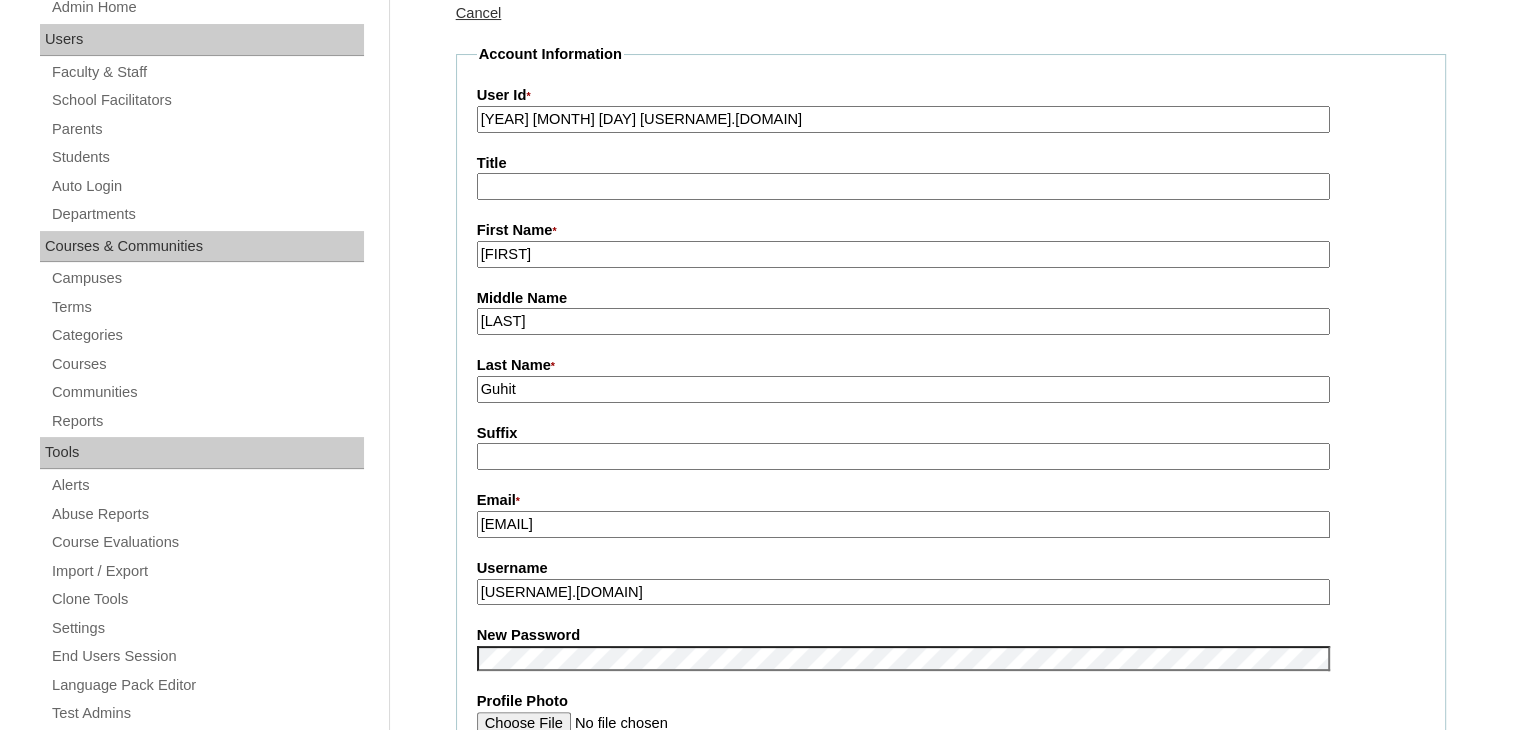 scroll, scrollTop: 411, scrollLeft: 0, axis: vertical 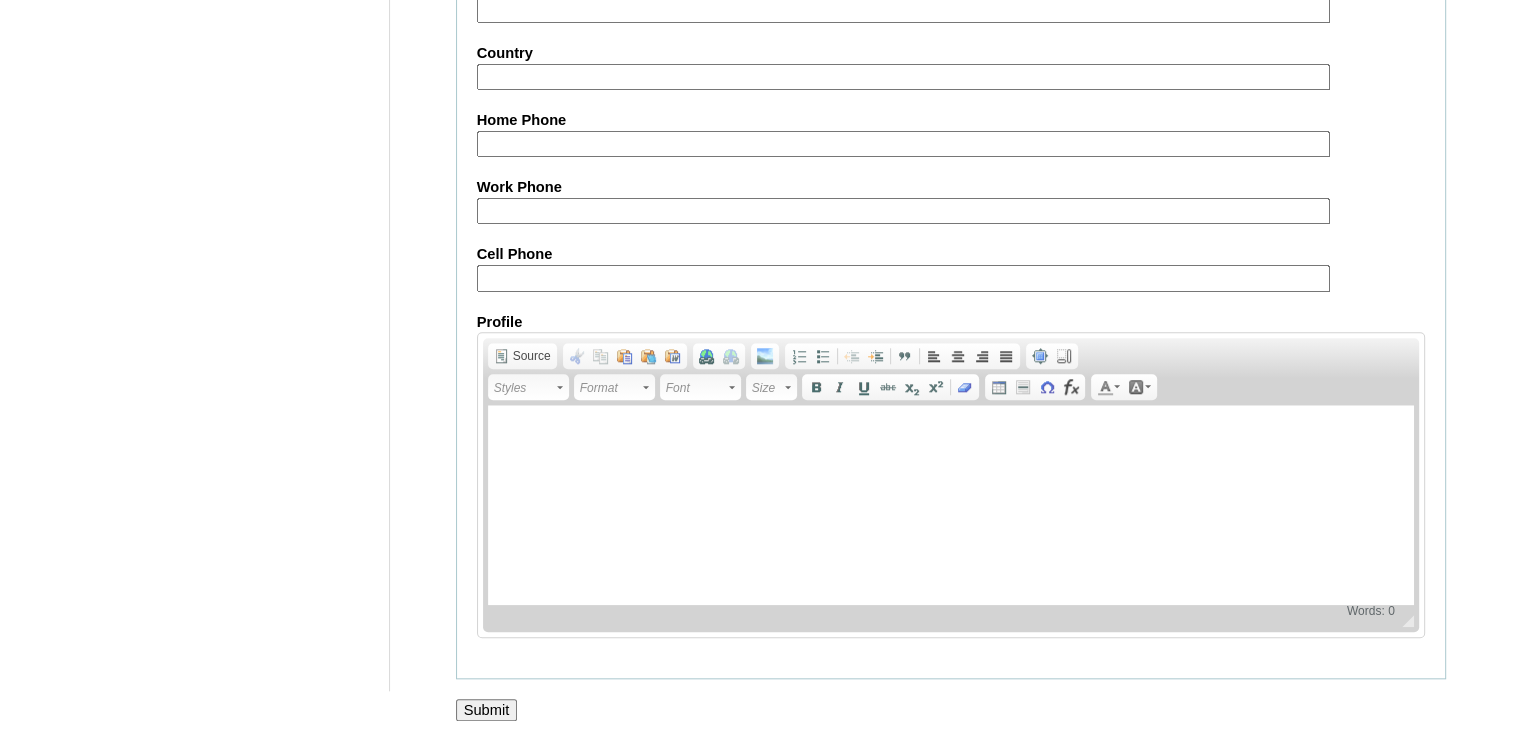 click on "Submit" at bounding box center [487, 710] 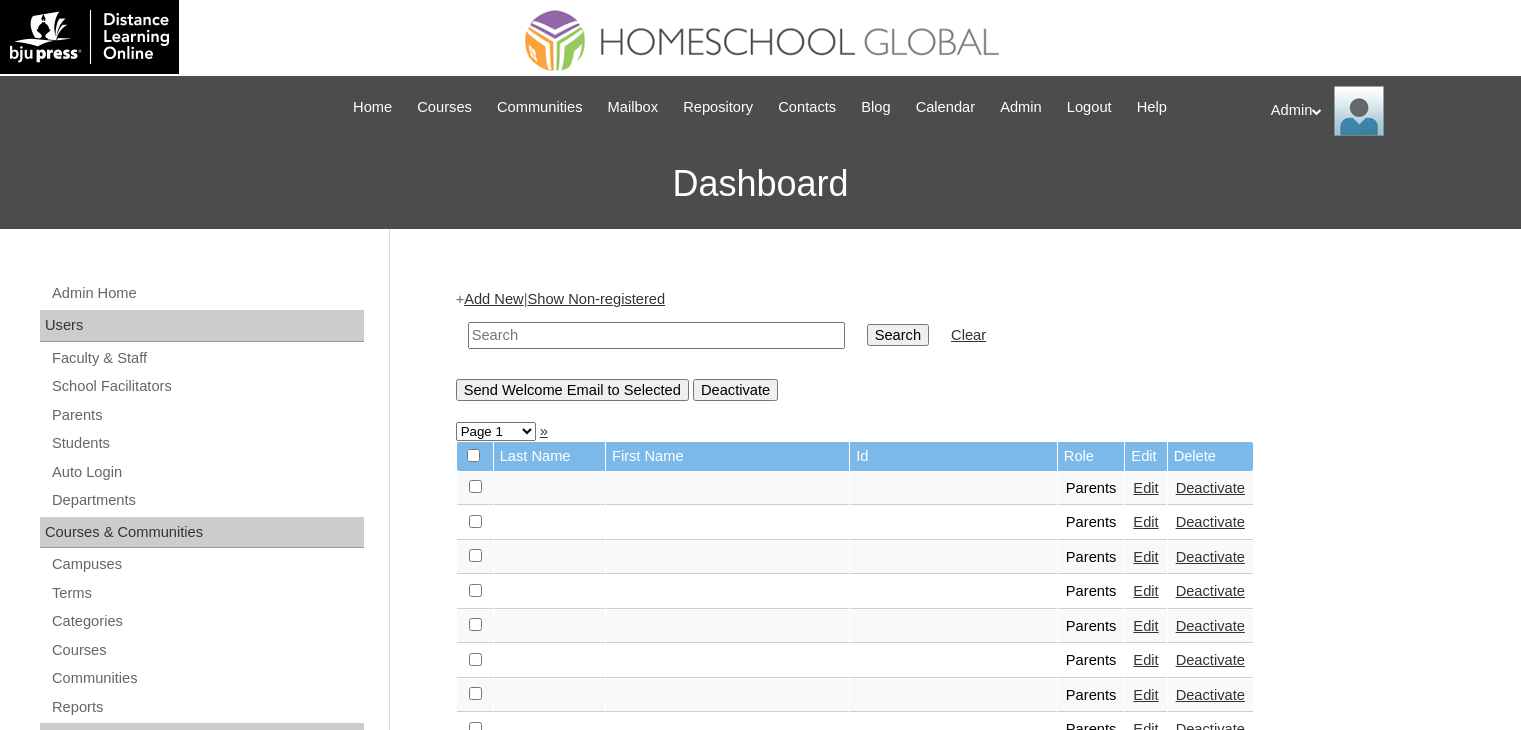 scroll, scrollTop: 0, scrollLeft: 0, axis: both 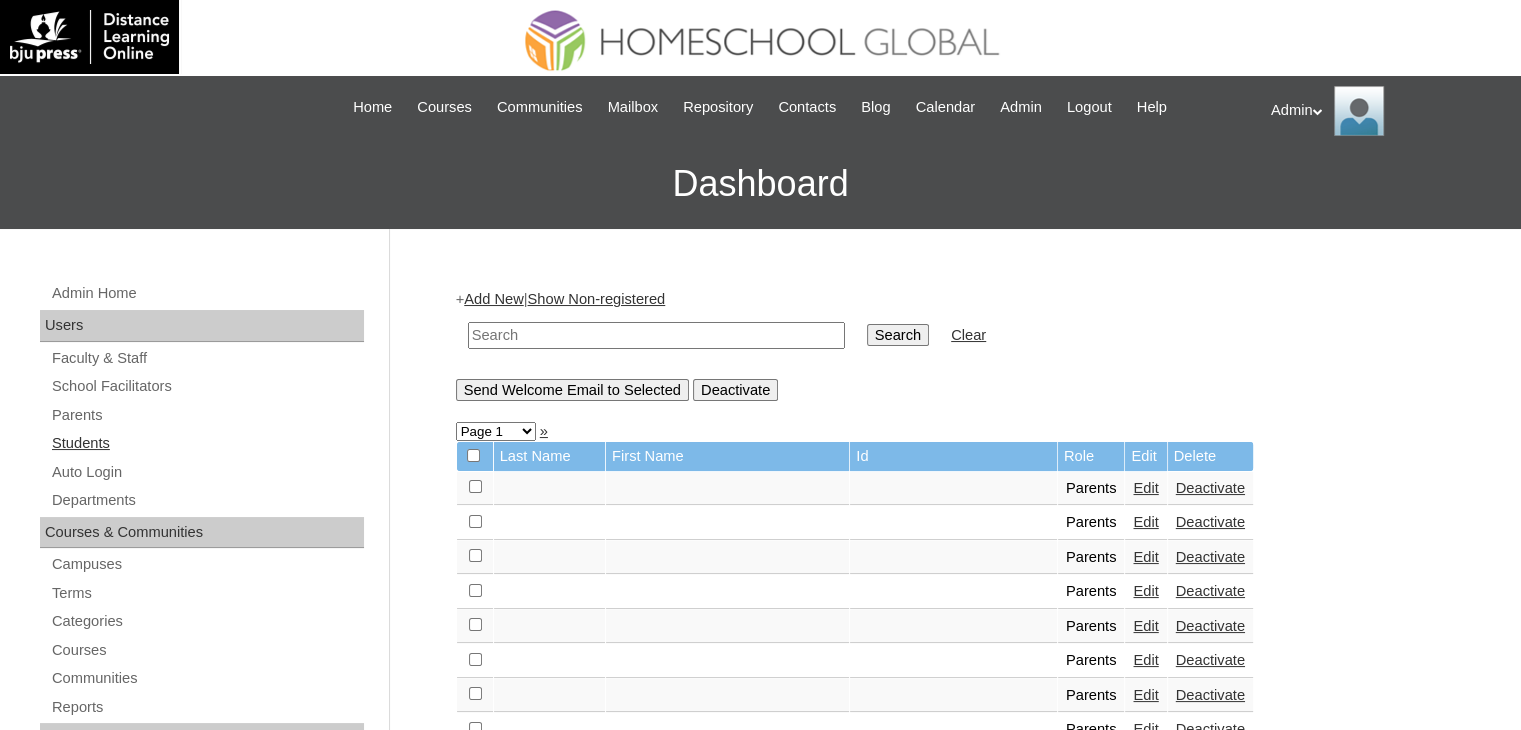 click on "Students" at bounding box center [207, 443] 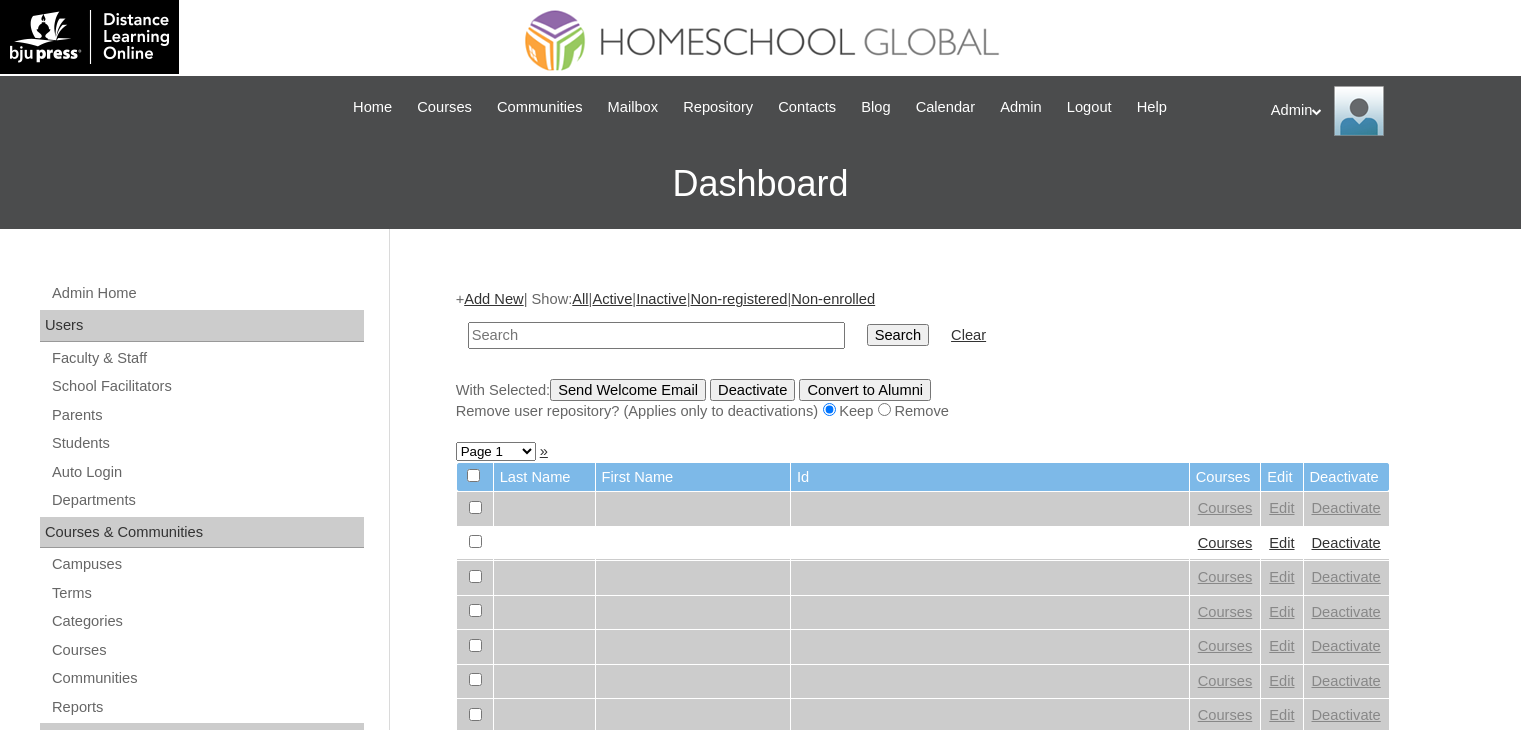 scroll, scrollTop: 0, scrollLeft: 0, axis: both 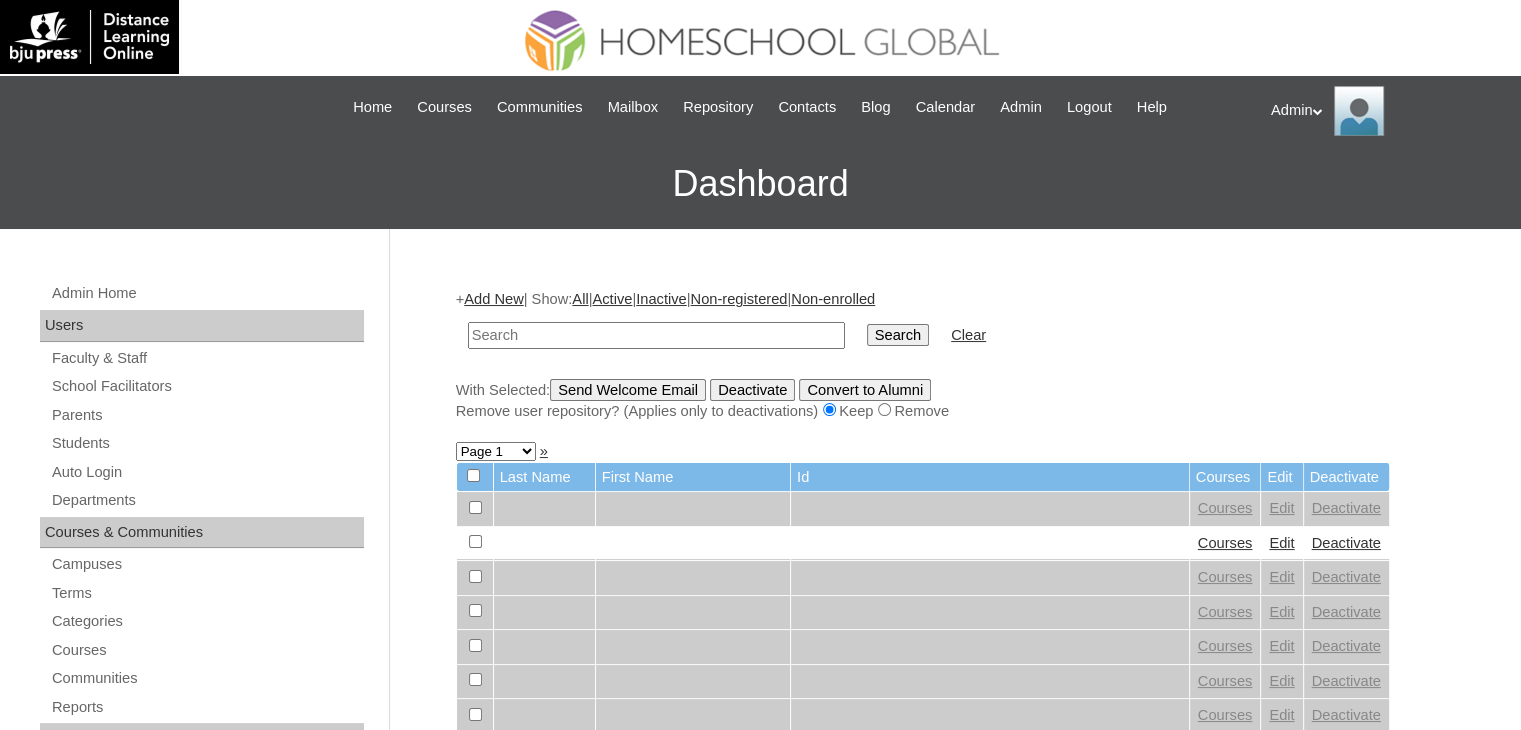 drag, startPoint x: 0, startPoint y: 0, endPoint x: 505, endPoint y: 333, distance: 604.90826 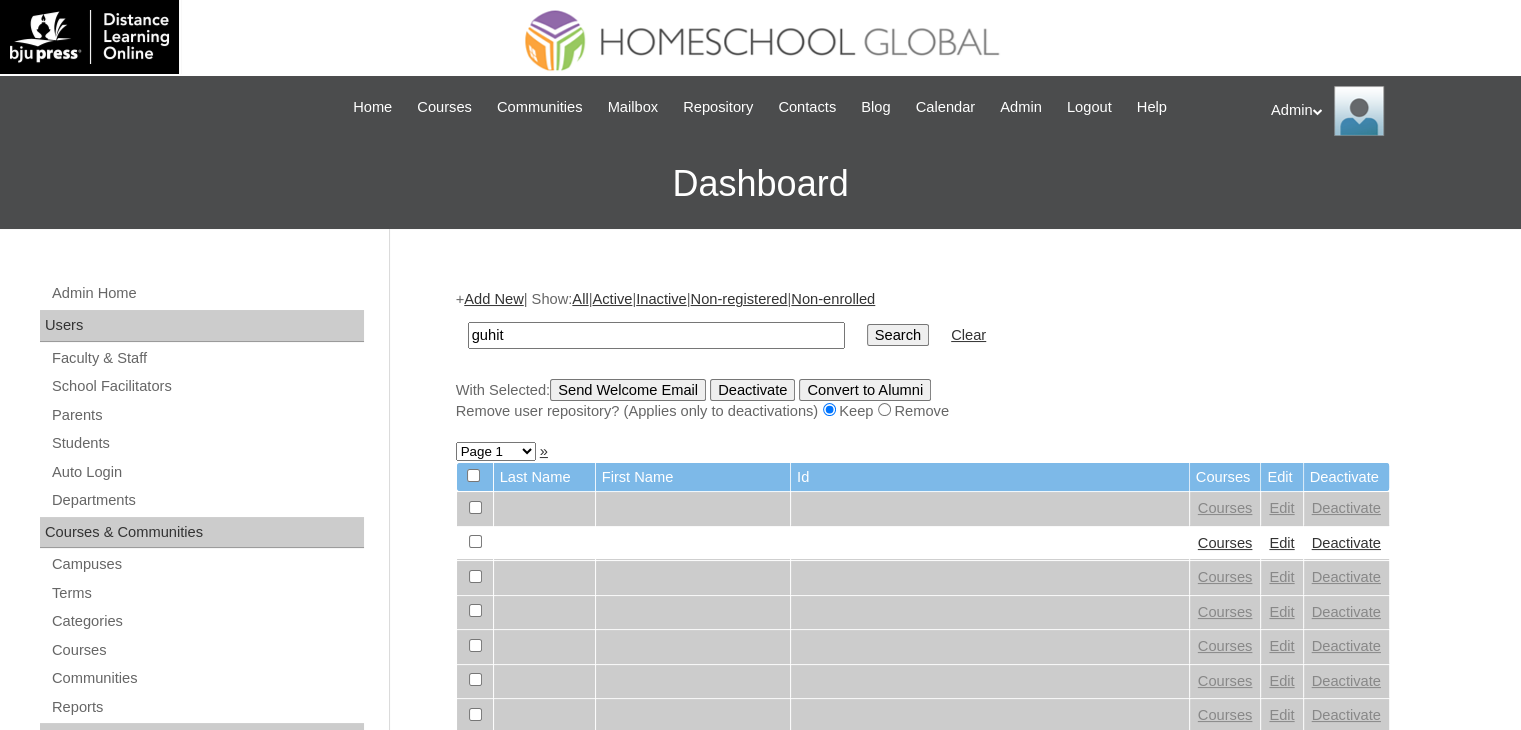 type on "guhit" 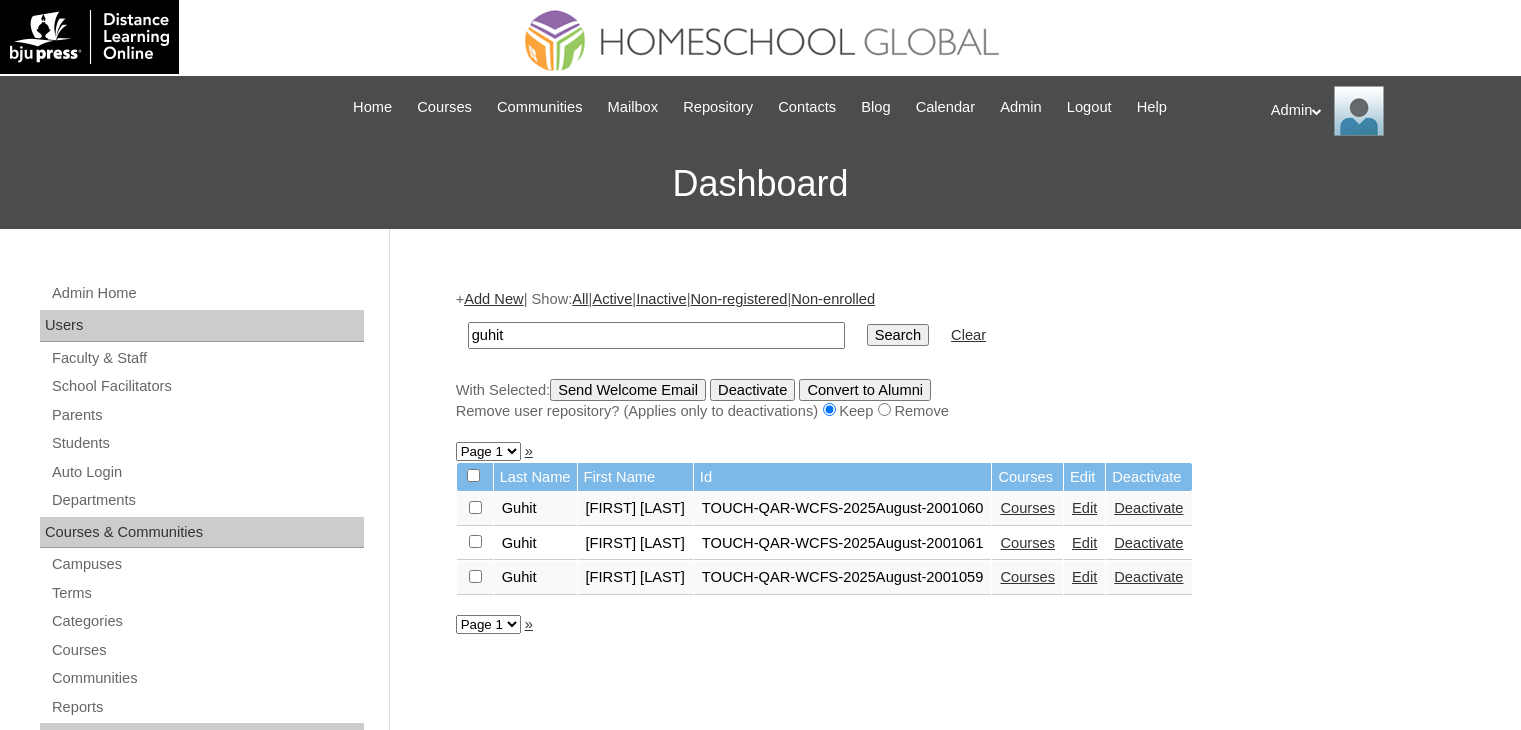 scroll, scrollTop: 0, scrollLeft: 0, axis: both 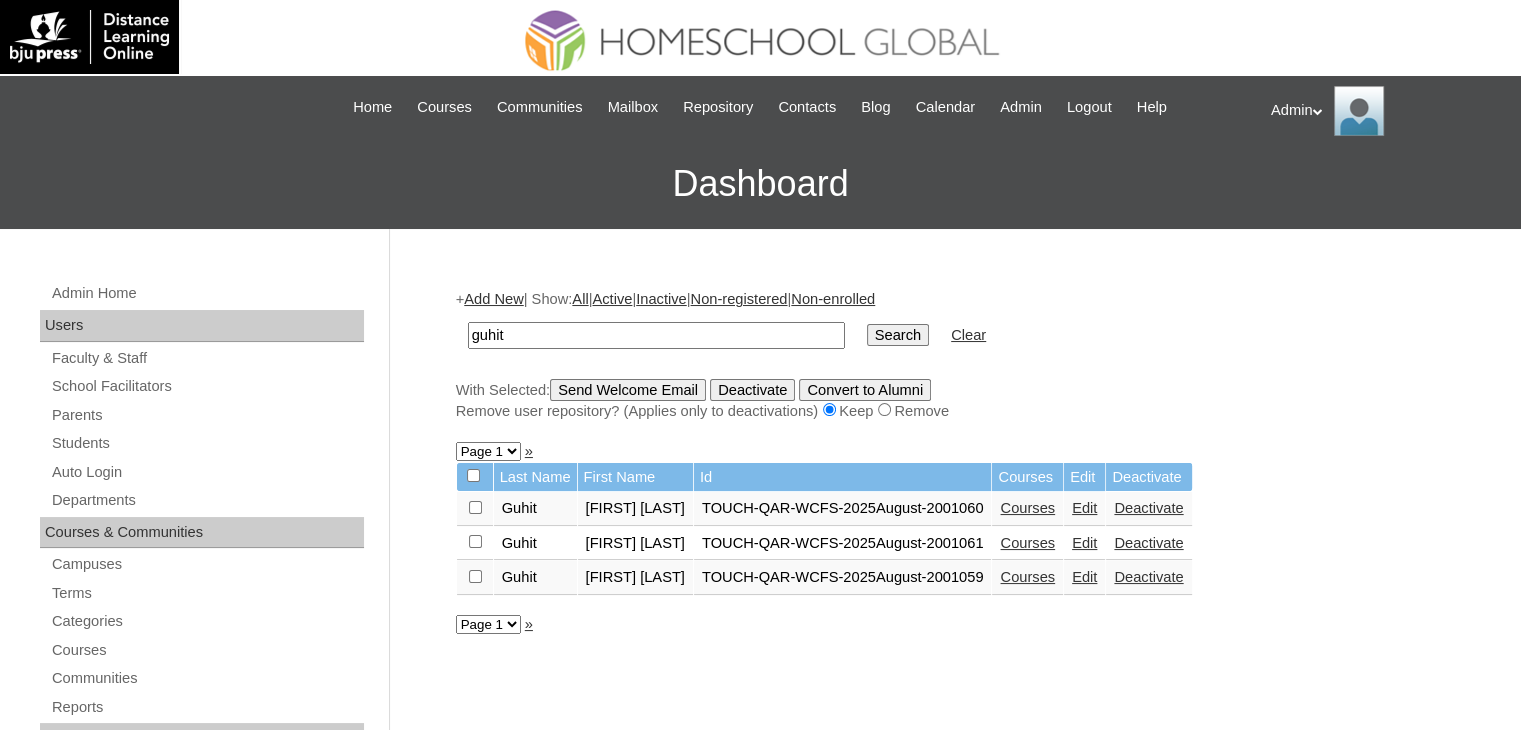 click on "Courses" at bounding box center (1027, 543) 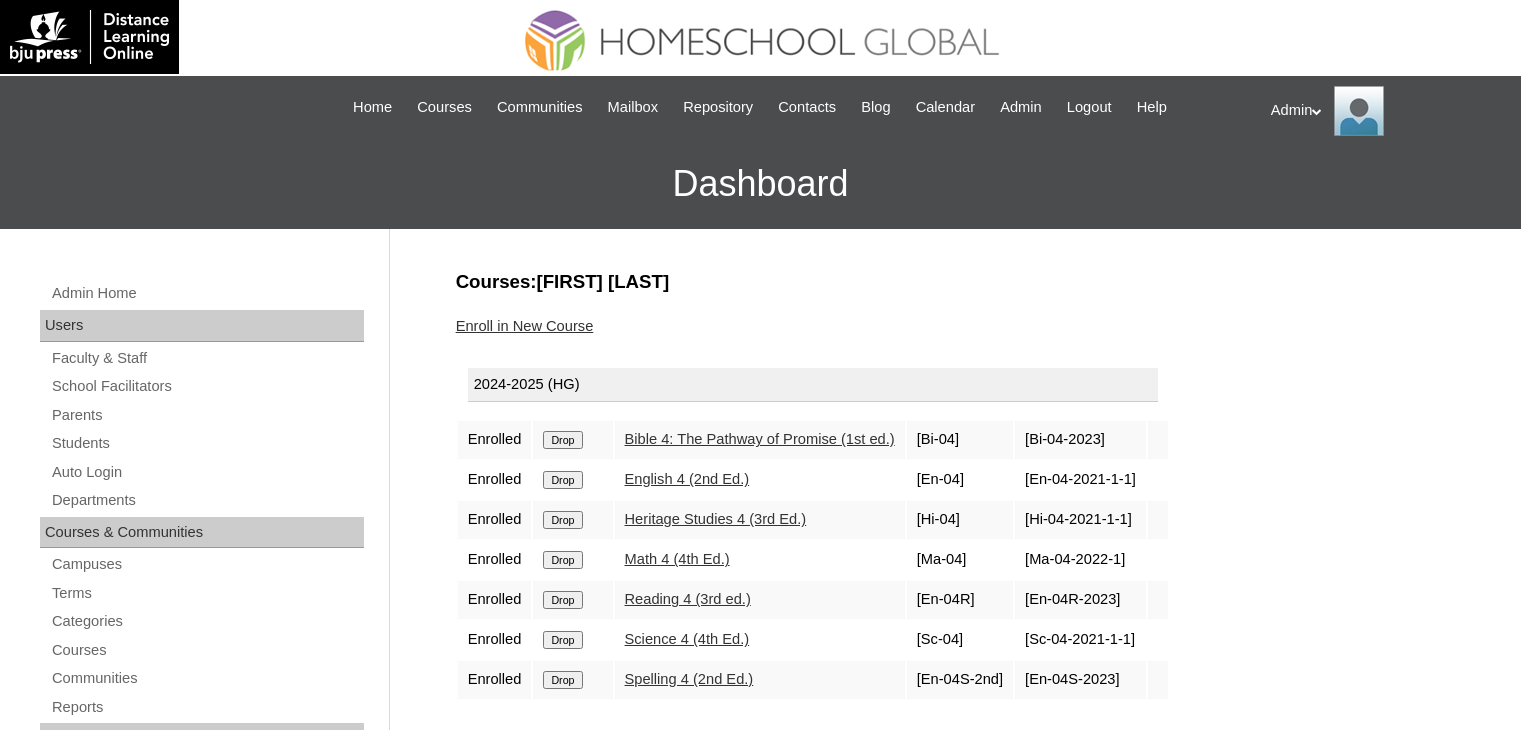 scroll, scrollTop: 0, scrollLeft: 0, axis: both 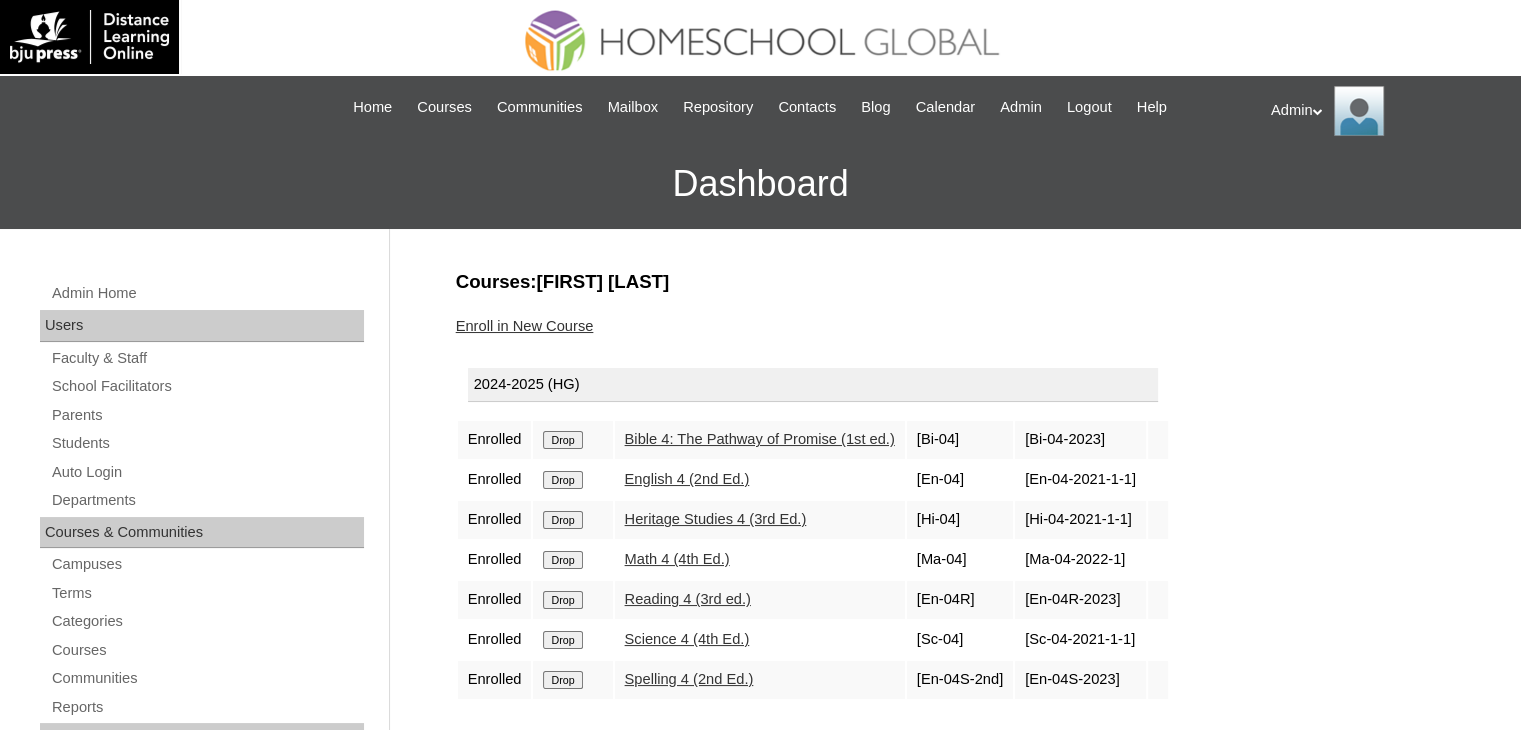 click on "Admin Home
Users
Faculty & Staff
School Facilitators
Parents
Students
Auto Login
Departments
Courses & Communities
Campuses
Terms
Categories
Courses
Communities
Reports
Tools
Alerts
Abuse Reports
Course Evaluations
Import / Export
Clone Tools
Settings
End Users Session
Language Pack Editor
Test Admins
Login Code
Design
Stylesheet
Image Uploader
Lesson Icons
Update Banner
Reports
Faculty Logins
Student Logins
Student Engagements
Expiring Enrollments
Email Logs
Autoconvert Logs
Certificates
Language Filter
Dormant Students
Query Builder
Support
Internal Help Desk
Courses:[FIRST] [LAST]
Enroll in New Course
[YEAR]-[YEAR] (HG)
Enrolled
Drop
Bible 4: The Pathway of Promise (1st ed.)" at bounding box center (760, 918) 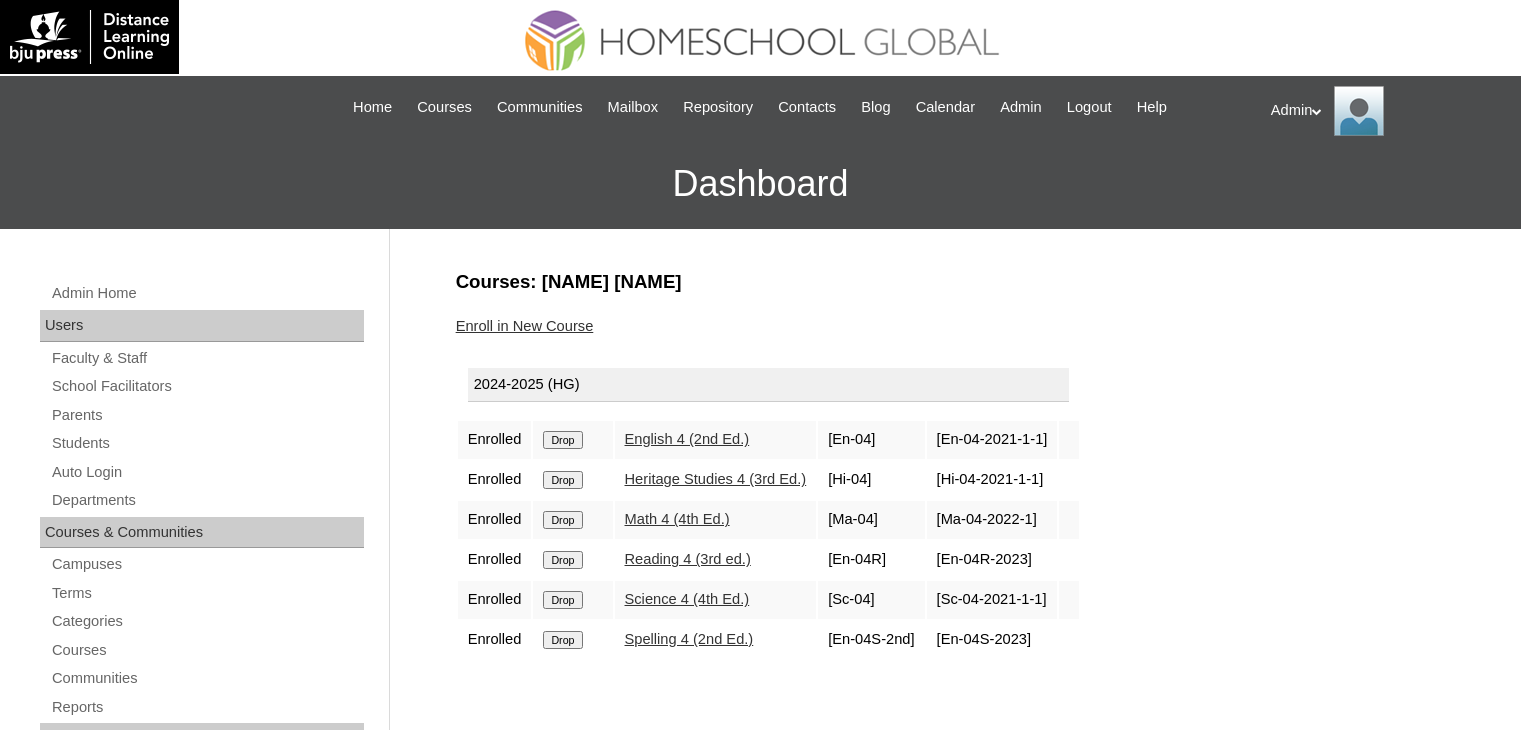 scroll, scrollTop: 0, scrollLeft: 0, axis: both 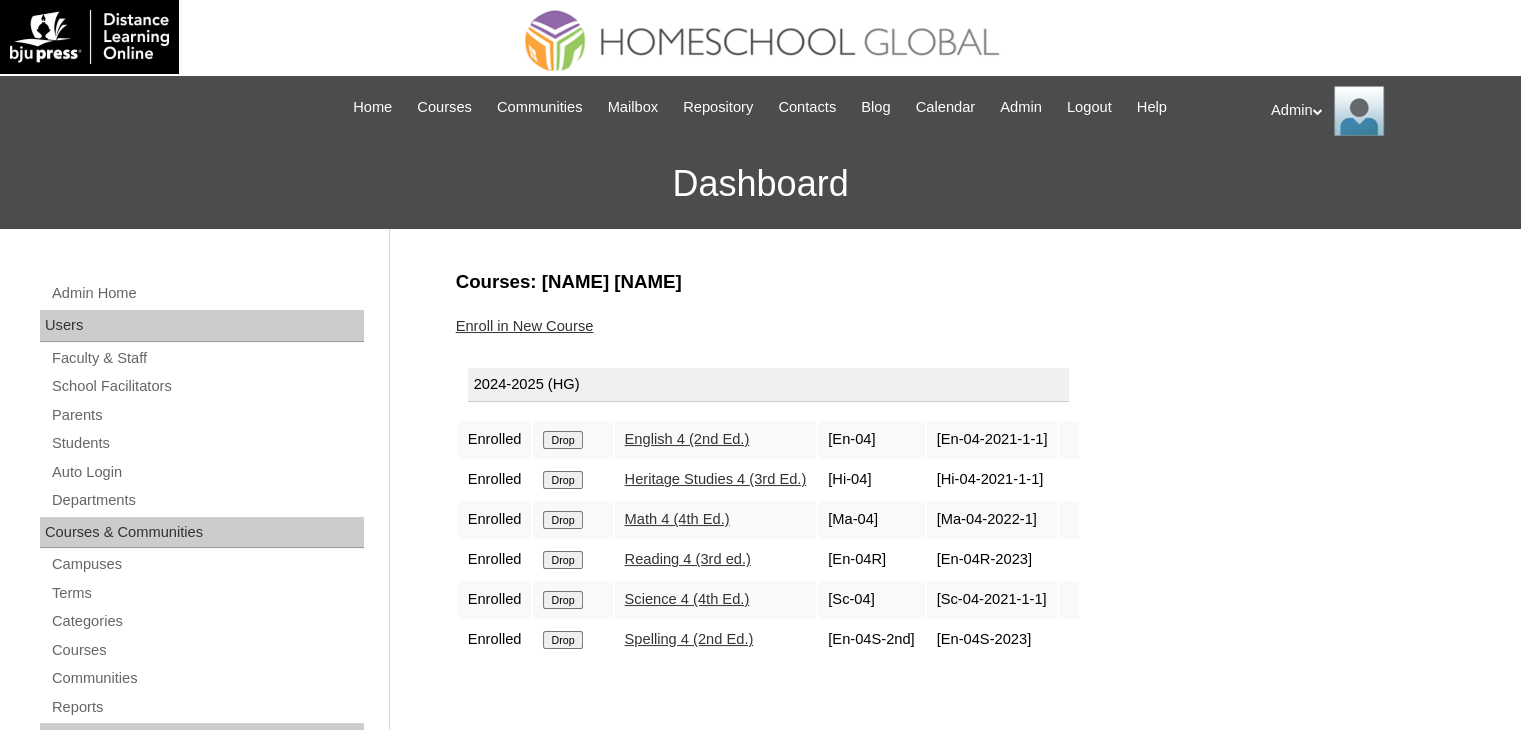 click on "Drop" at bounding box center [562, 440] 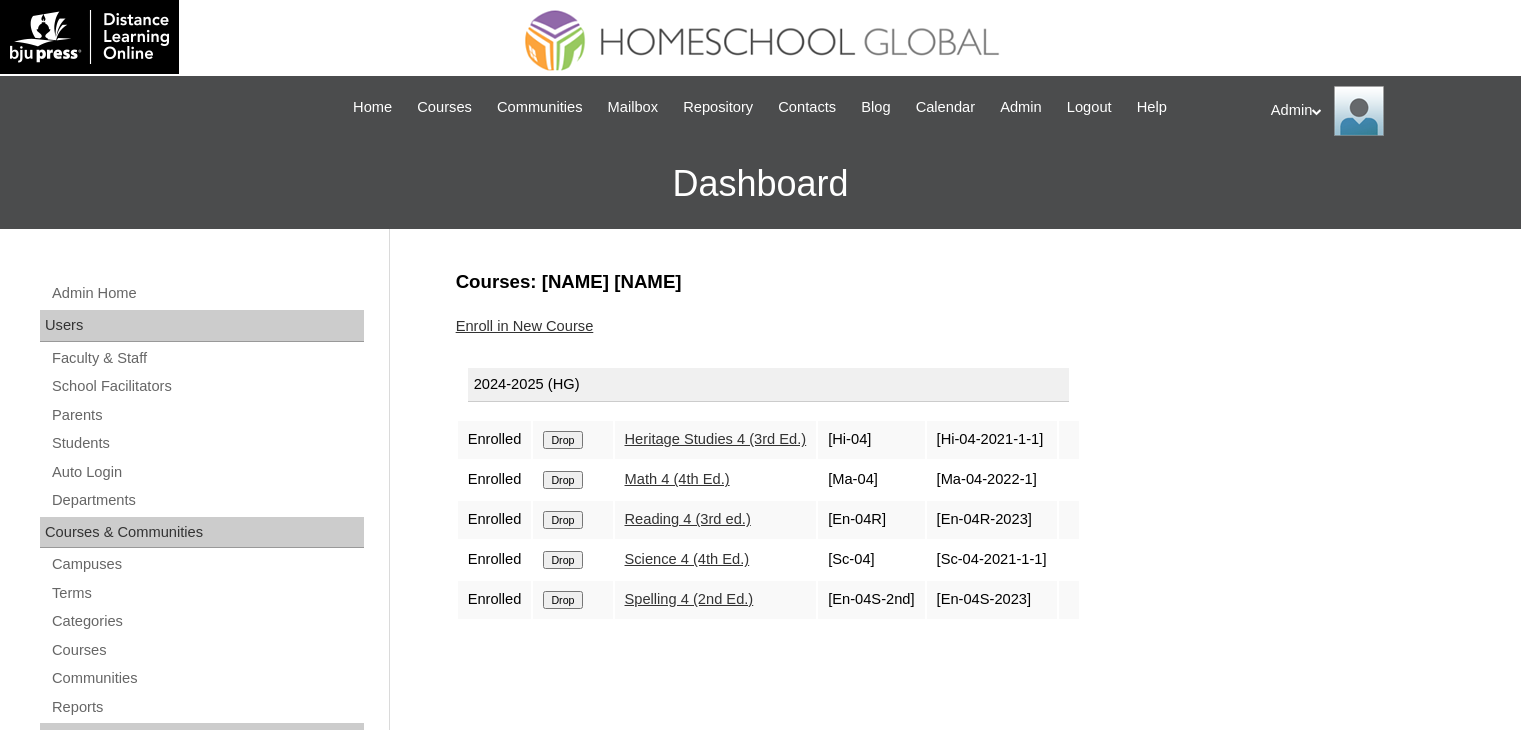 scroll, scrollTop: 0, scrollLeft: 0, axis: both 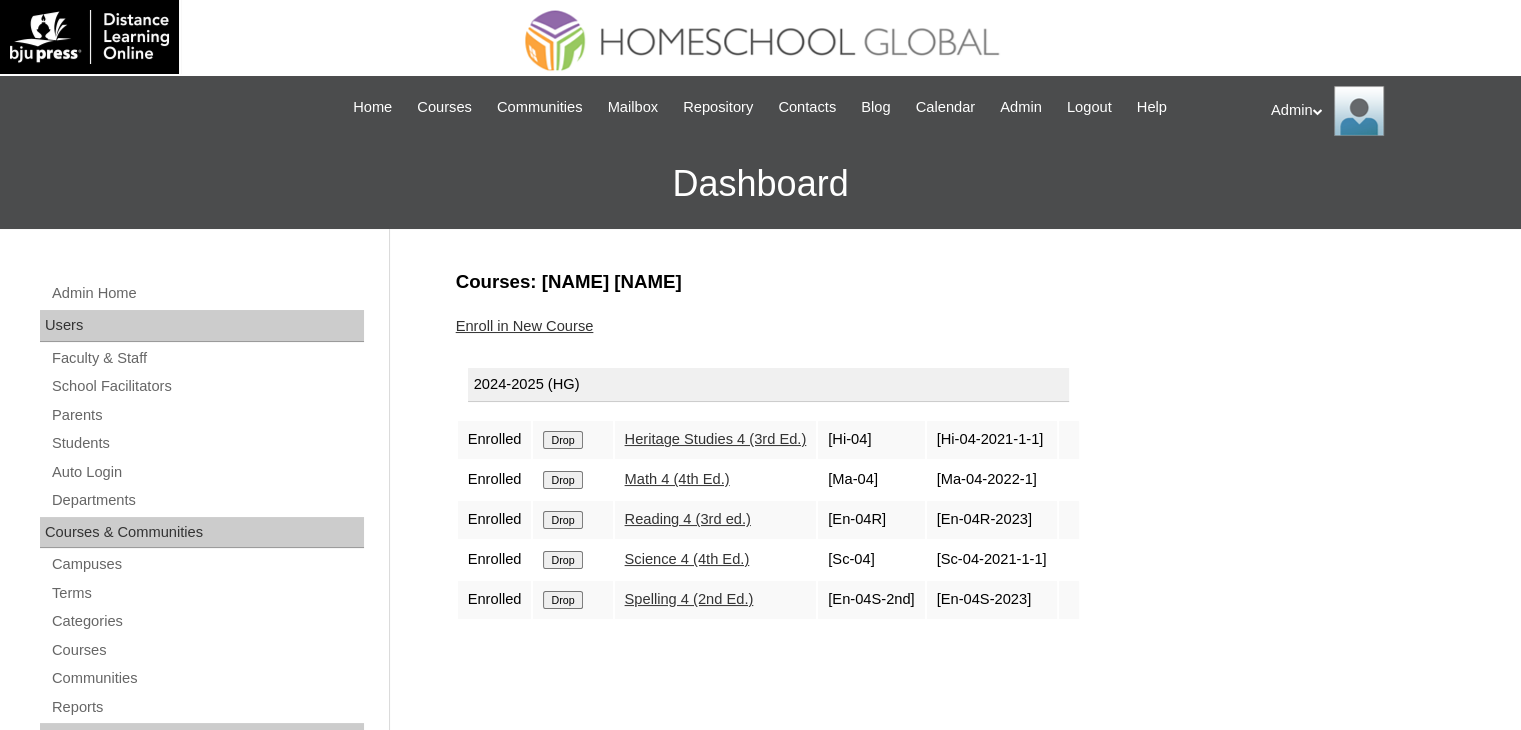 click on "Drop" at bounding box center (562, 440) 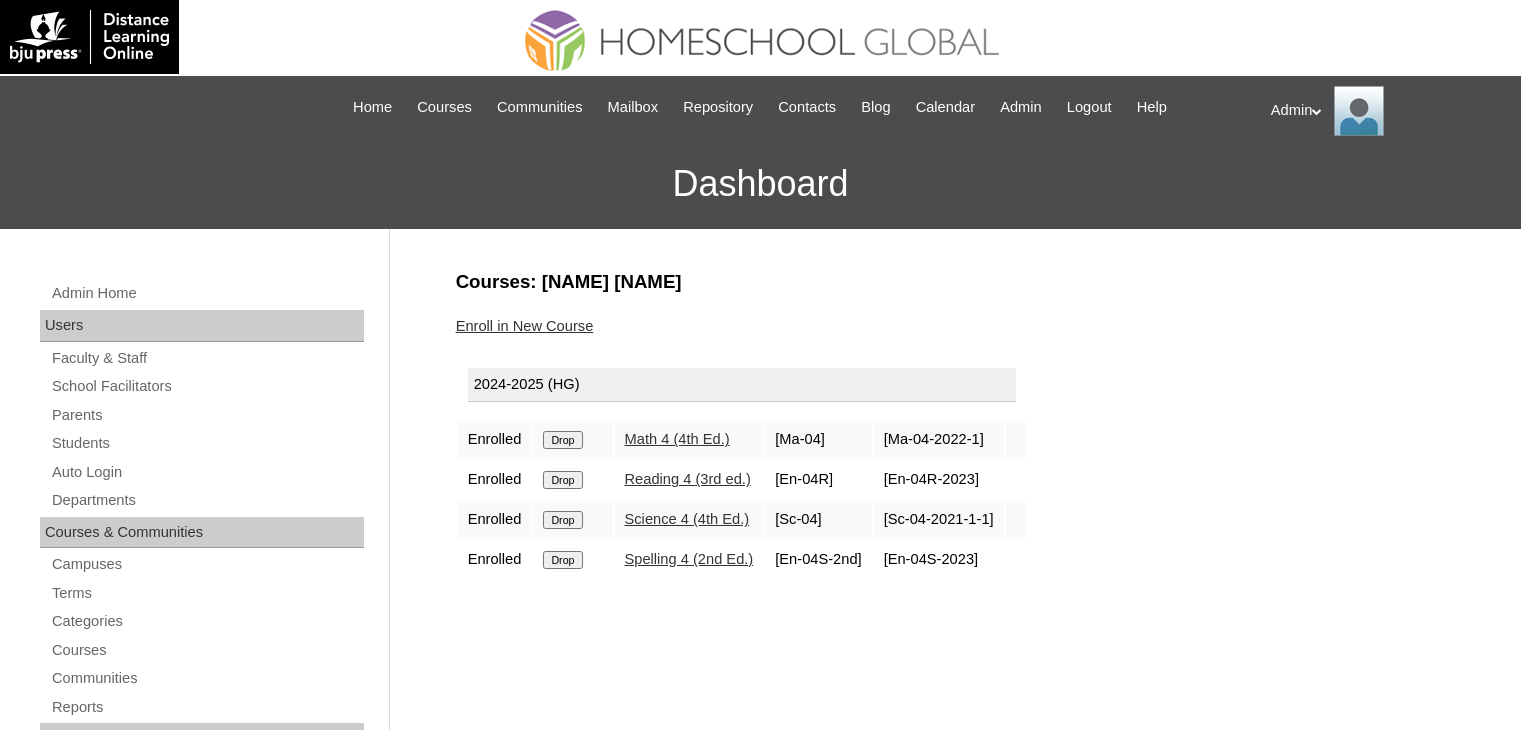 scroll, scrollTop: 0, scrollLeft: 0, axis: both 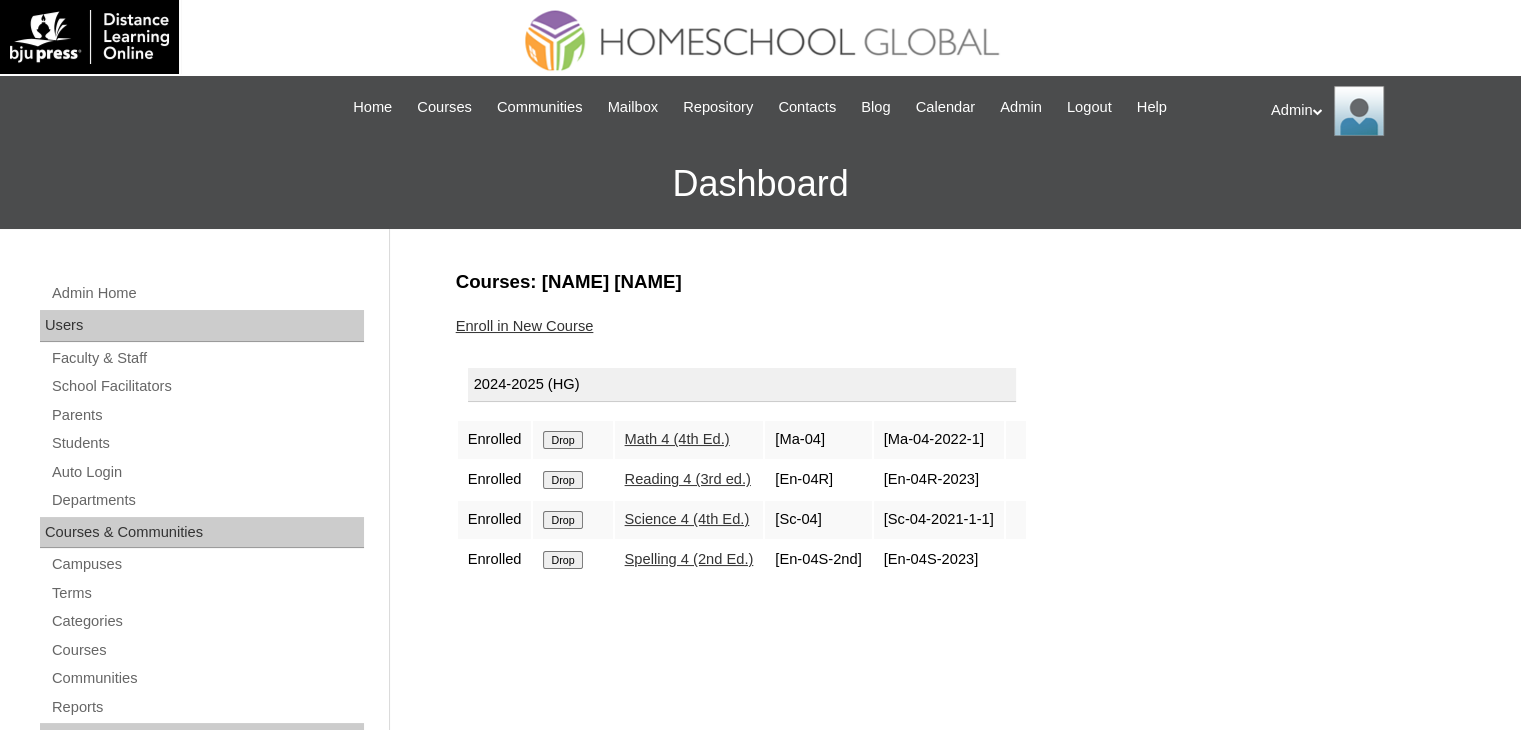 click on "Drop" at bounding box center (562, 440) 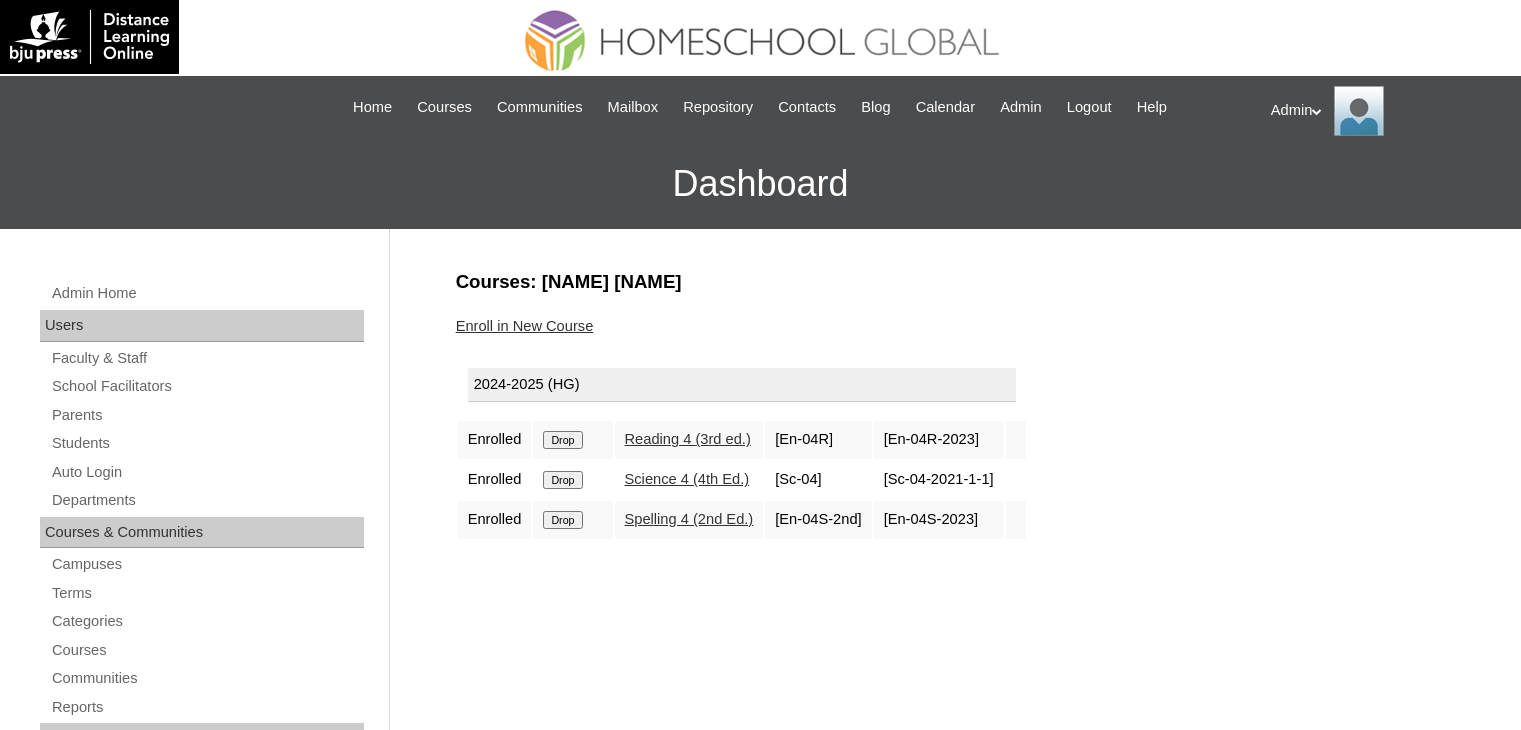 scroll, scrollTop: 0, scrollLeft: 0, axis: both 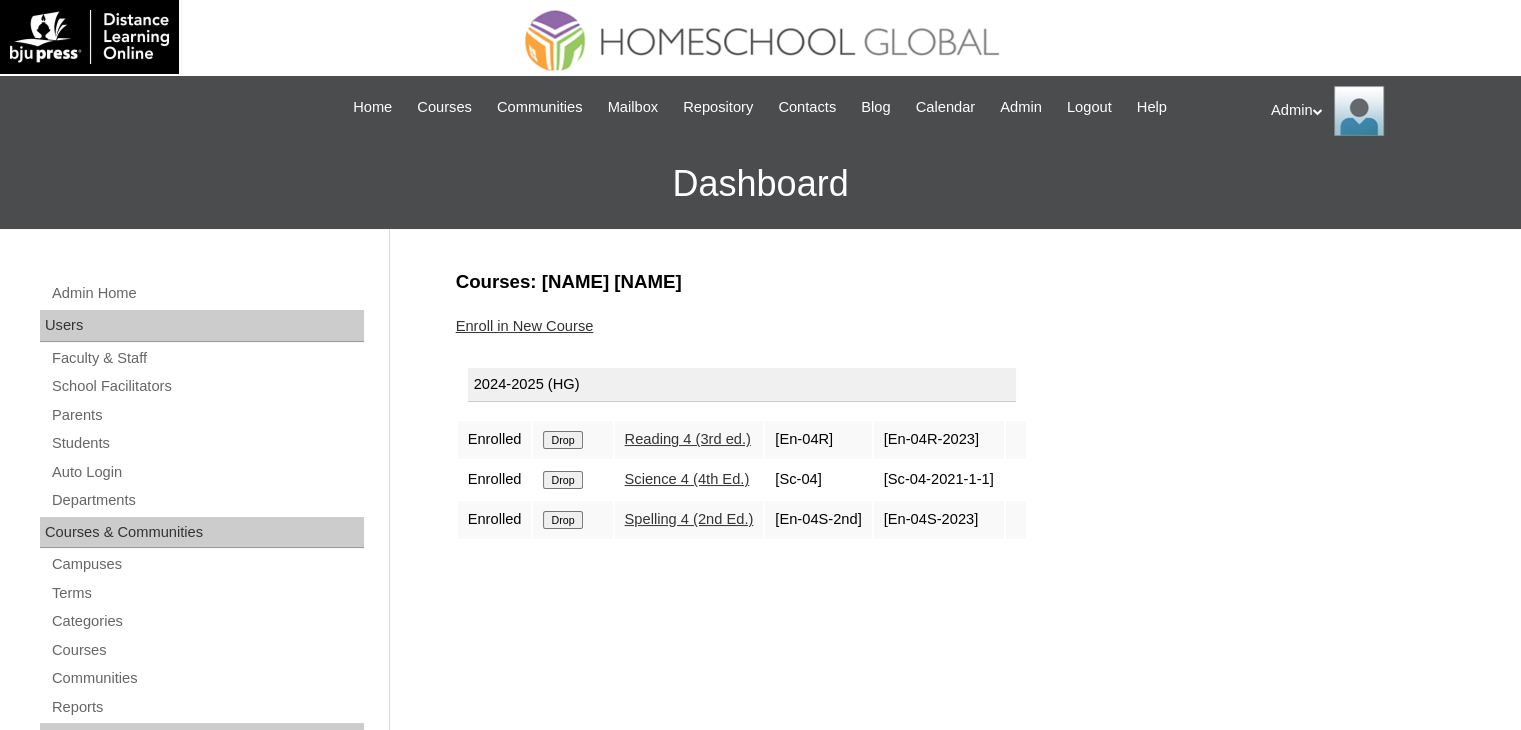 click on "Drop" at bounding box center [562, 440] 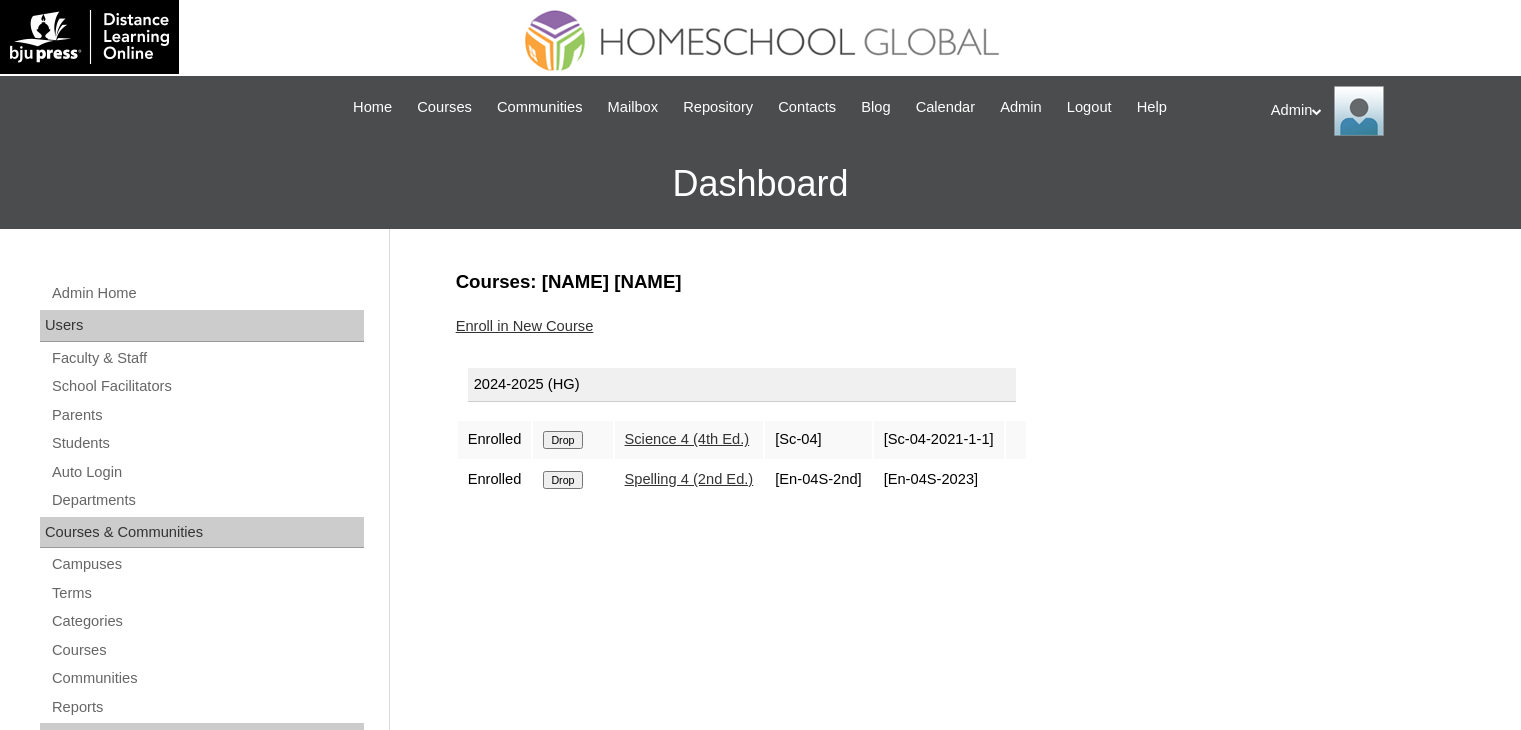 scroll, scrollTop: 0, scrollLeft: 0, axis: both 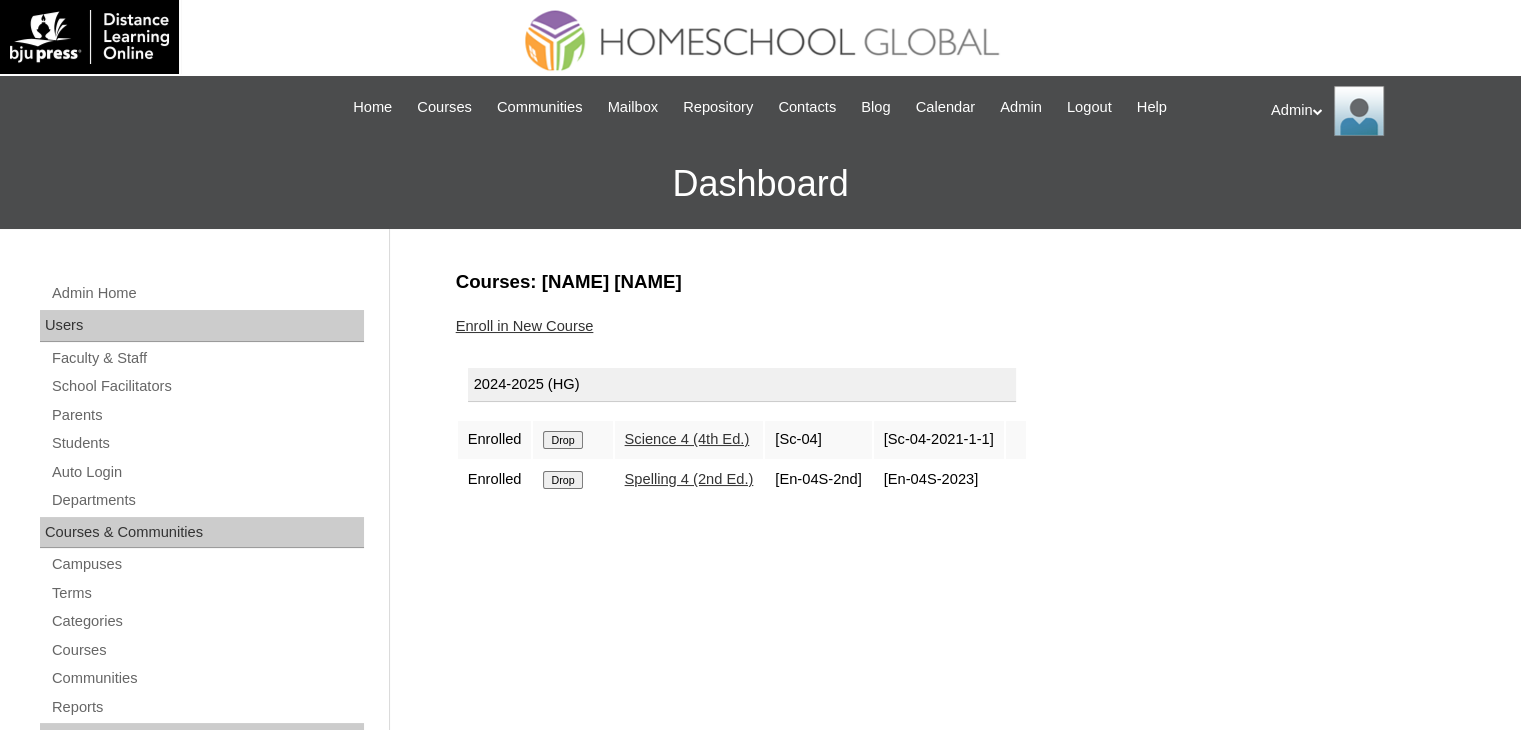 click on "Drop" at bounding box center (562, 440) 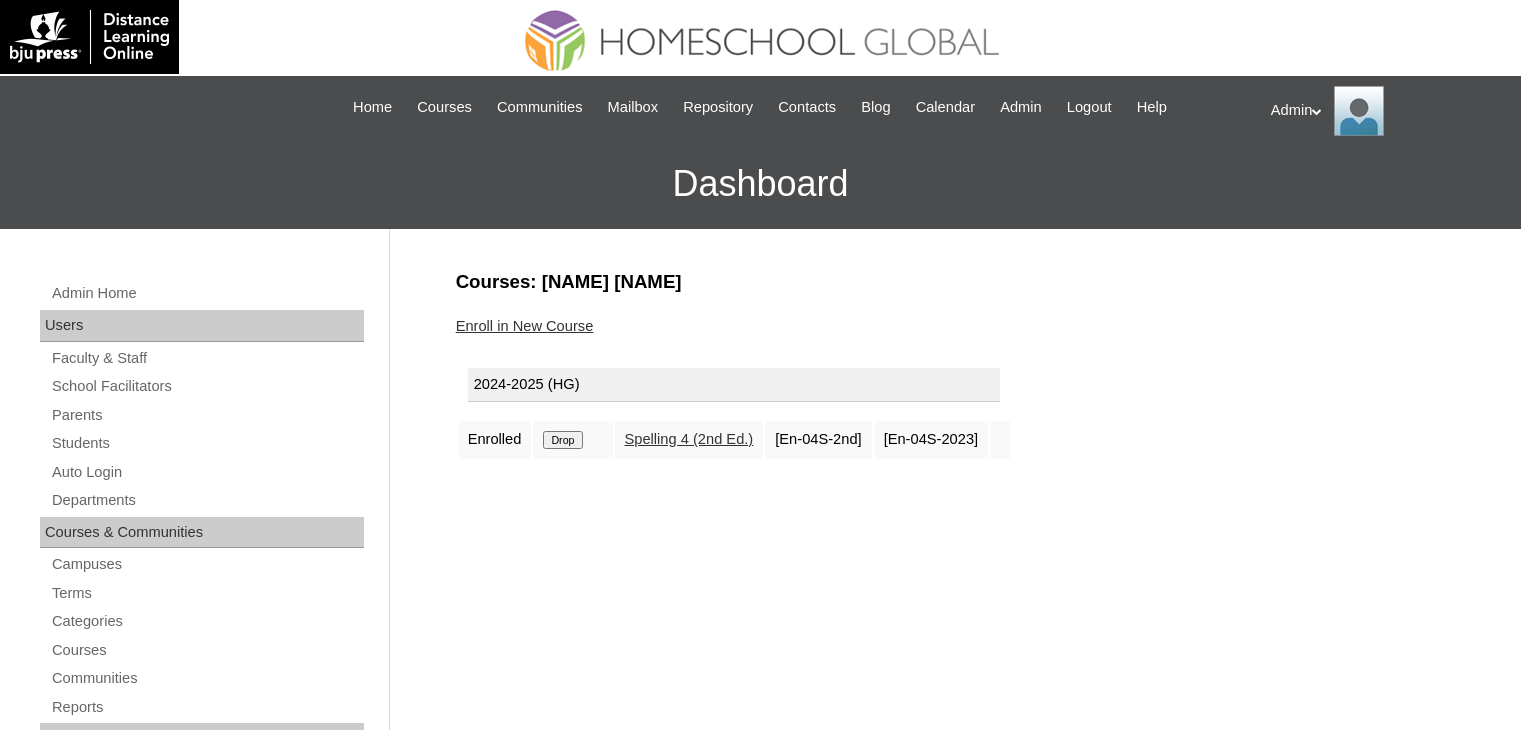 scroll, scrollTop: 0, scrollLeft: 0, axis: both 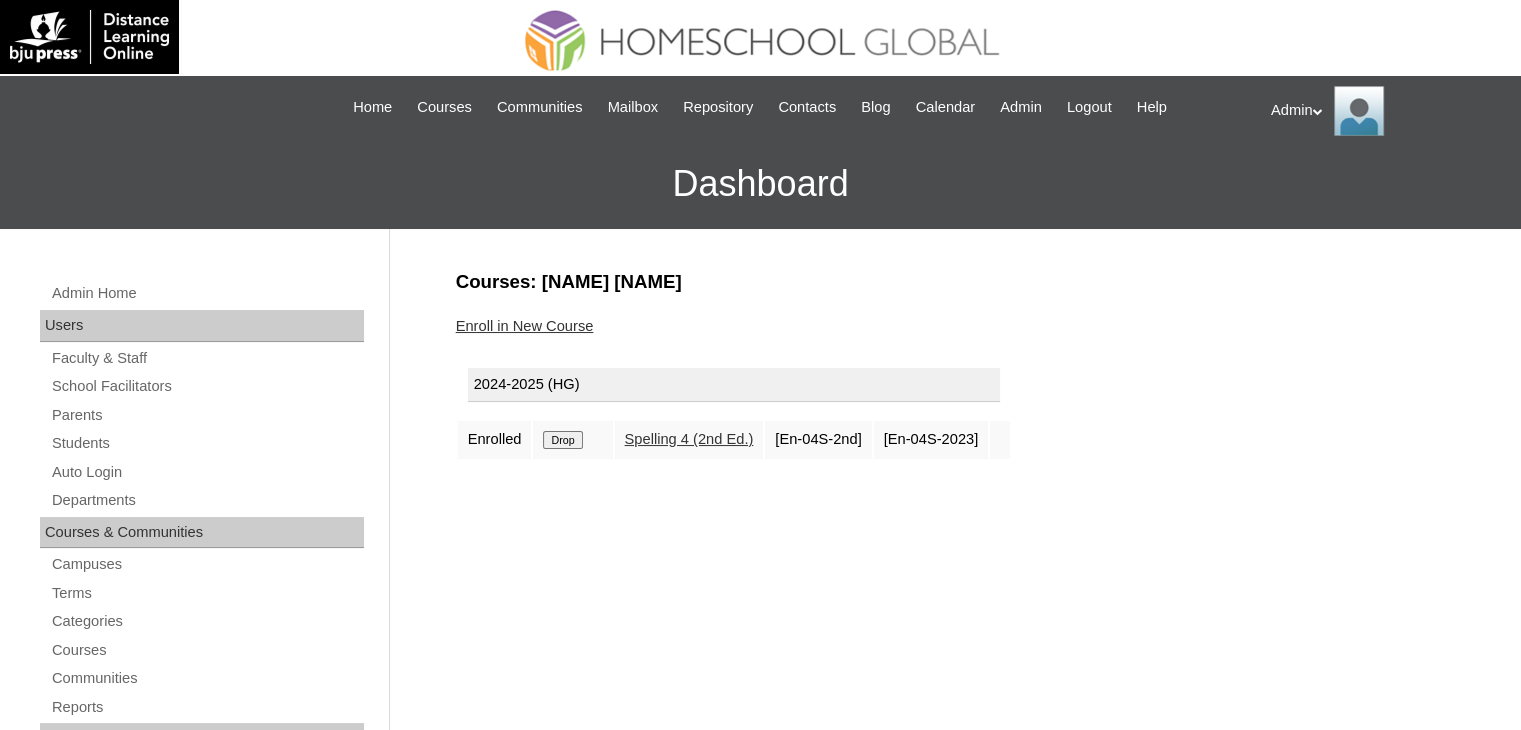 click on "Drop" at bounding box center (562, 440) 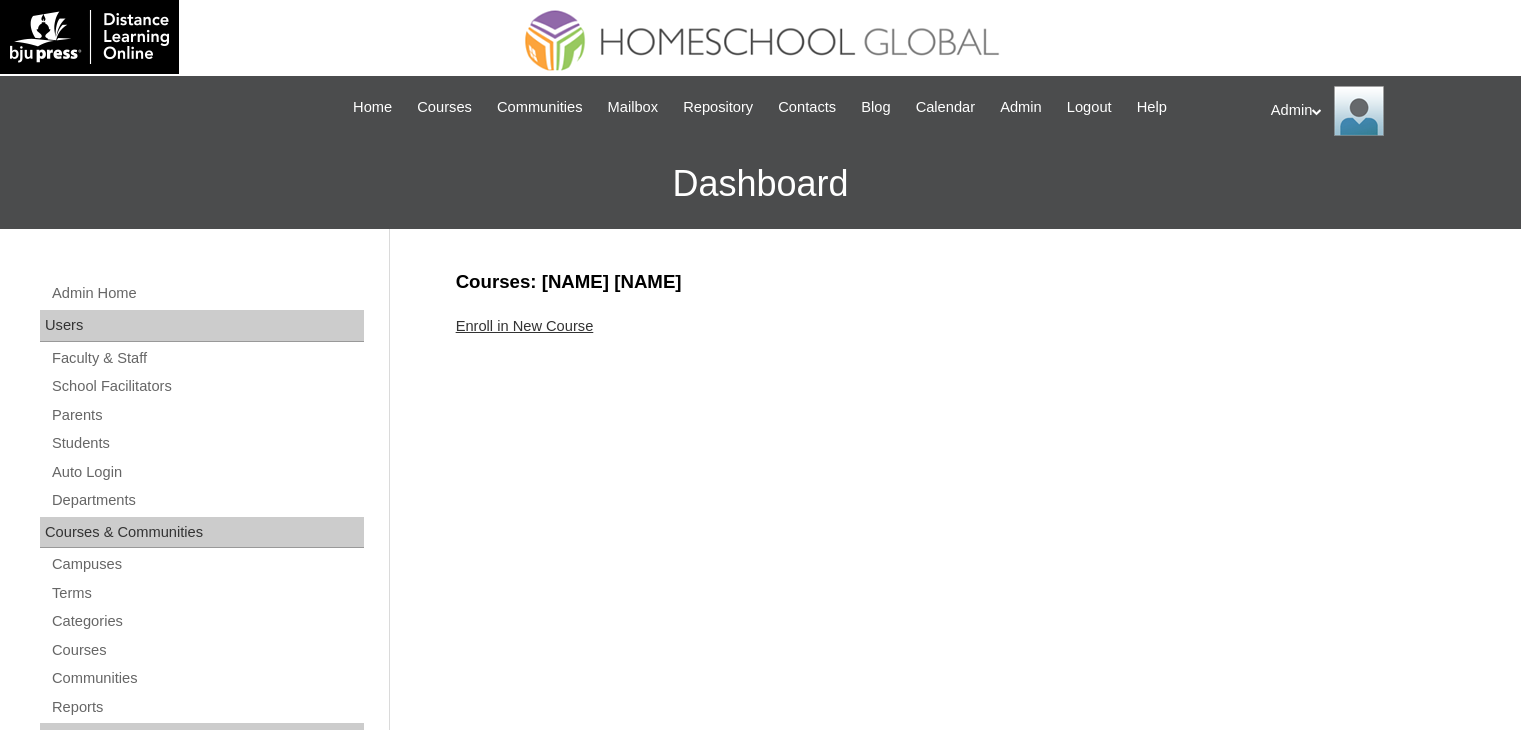 scroll, scrollTop: 0, scrollLeft: 0, axis: both 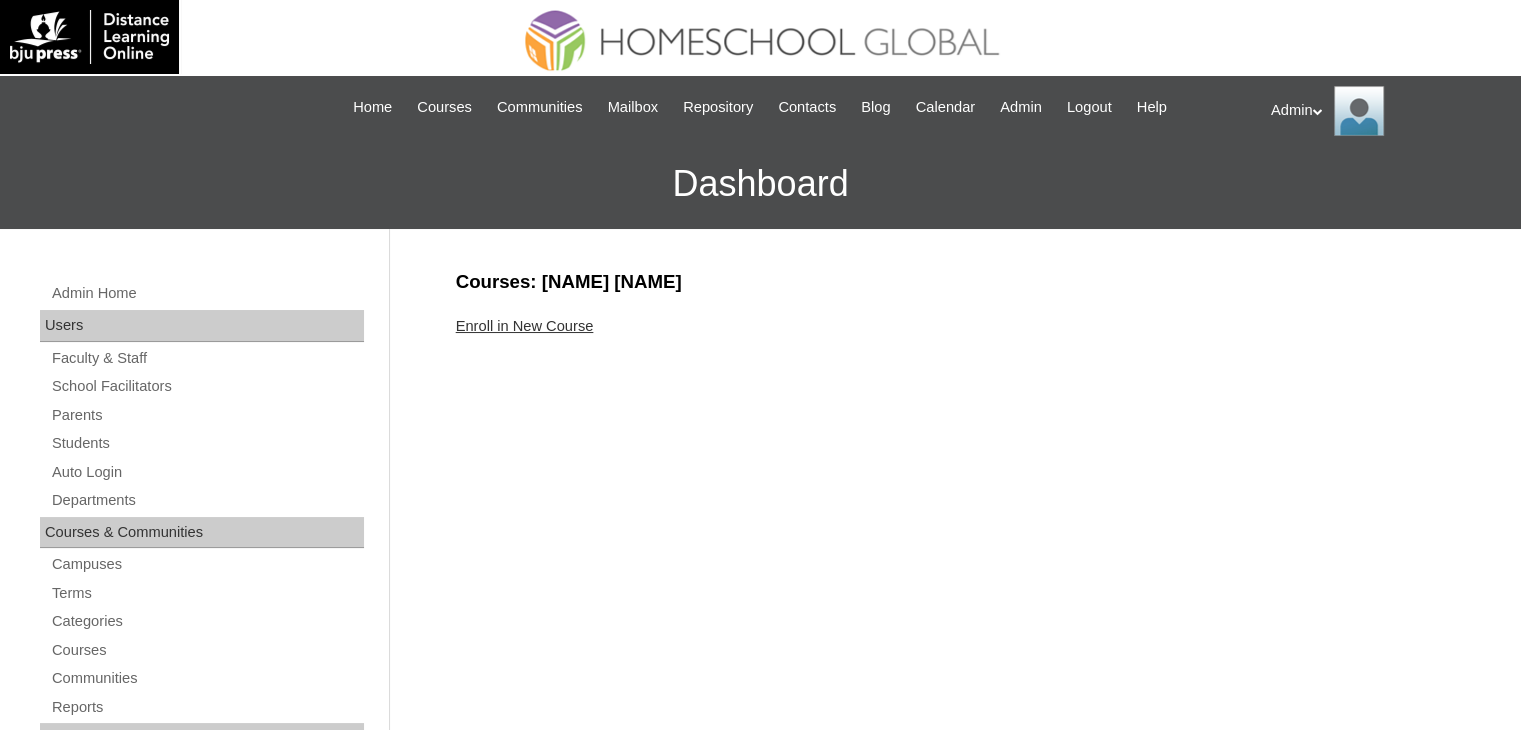click on "Enroll in New Course" at bounding box center (525, 326) 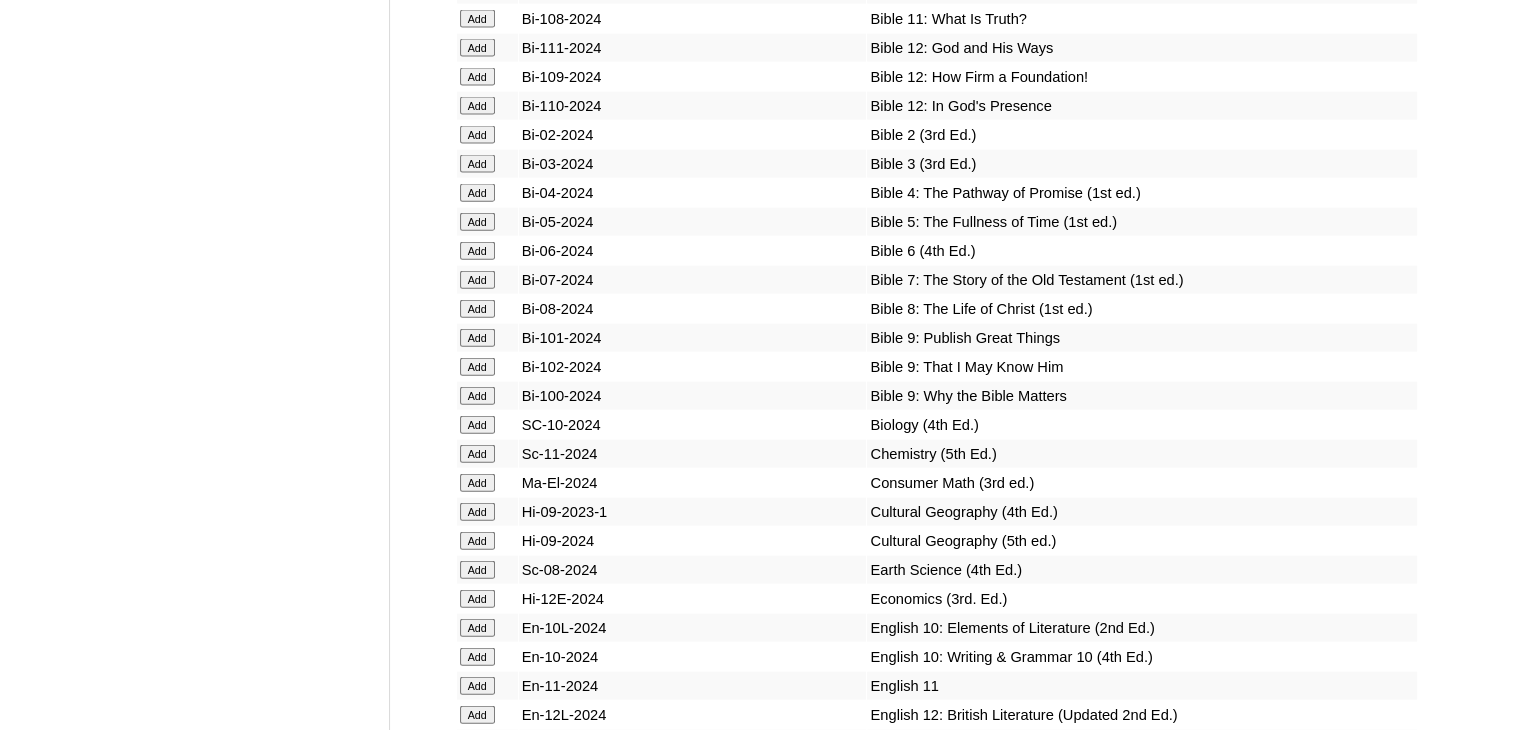 scroll, scrollTop: 12611, scrollLeft: 0, axis: vertical 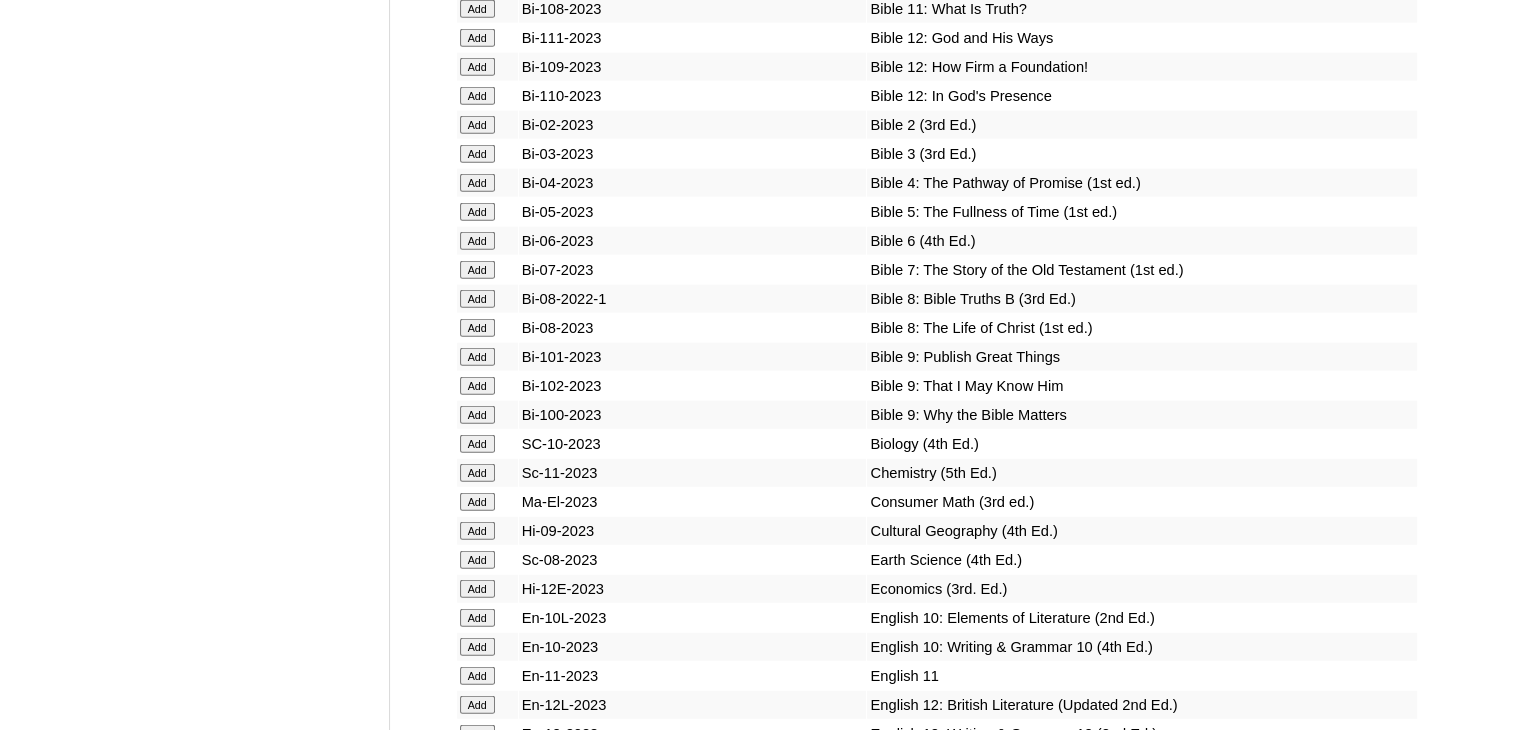 click on "Add" at bounding box center [477, -12235] 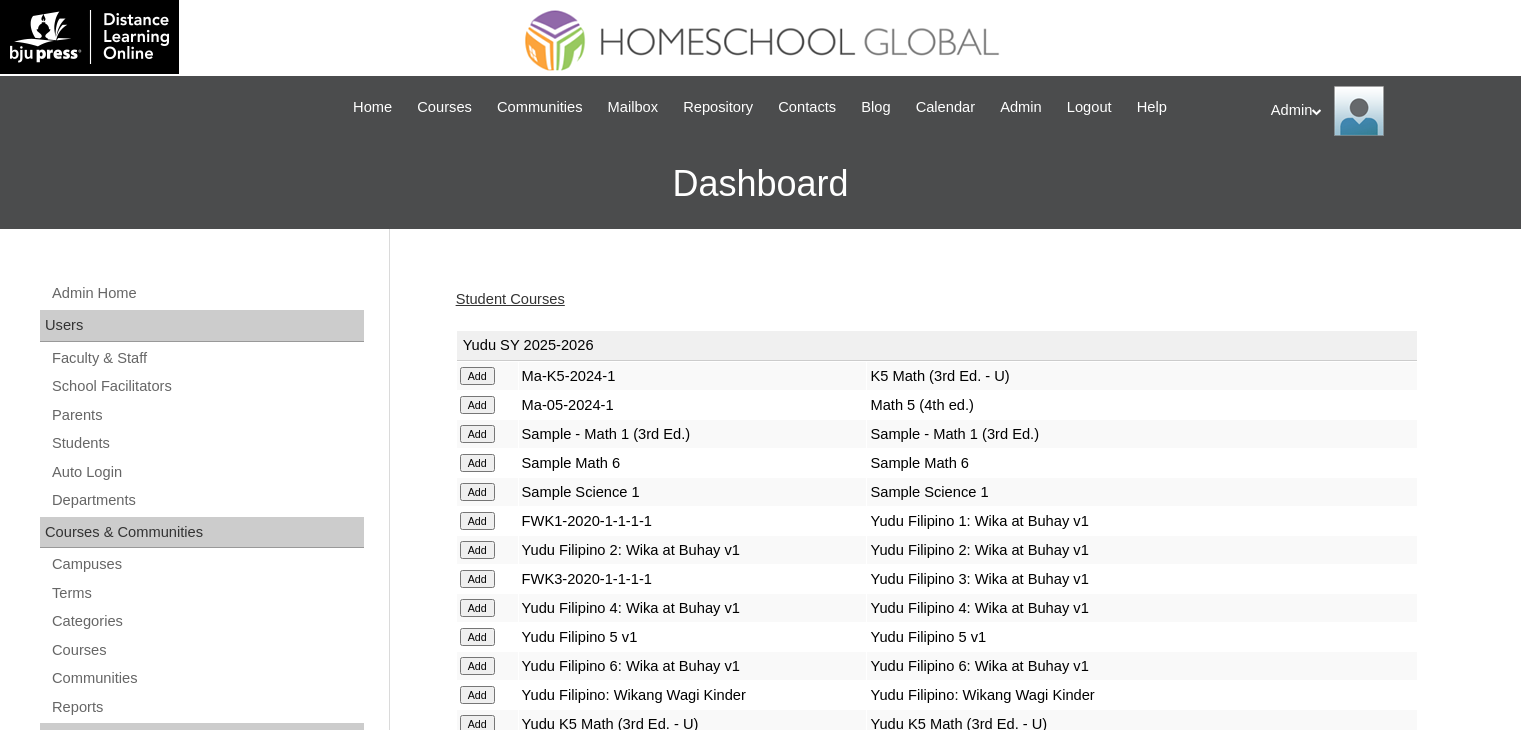 scroll, scrollTop: 0, scrollLeft: 0, axis: both 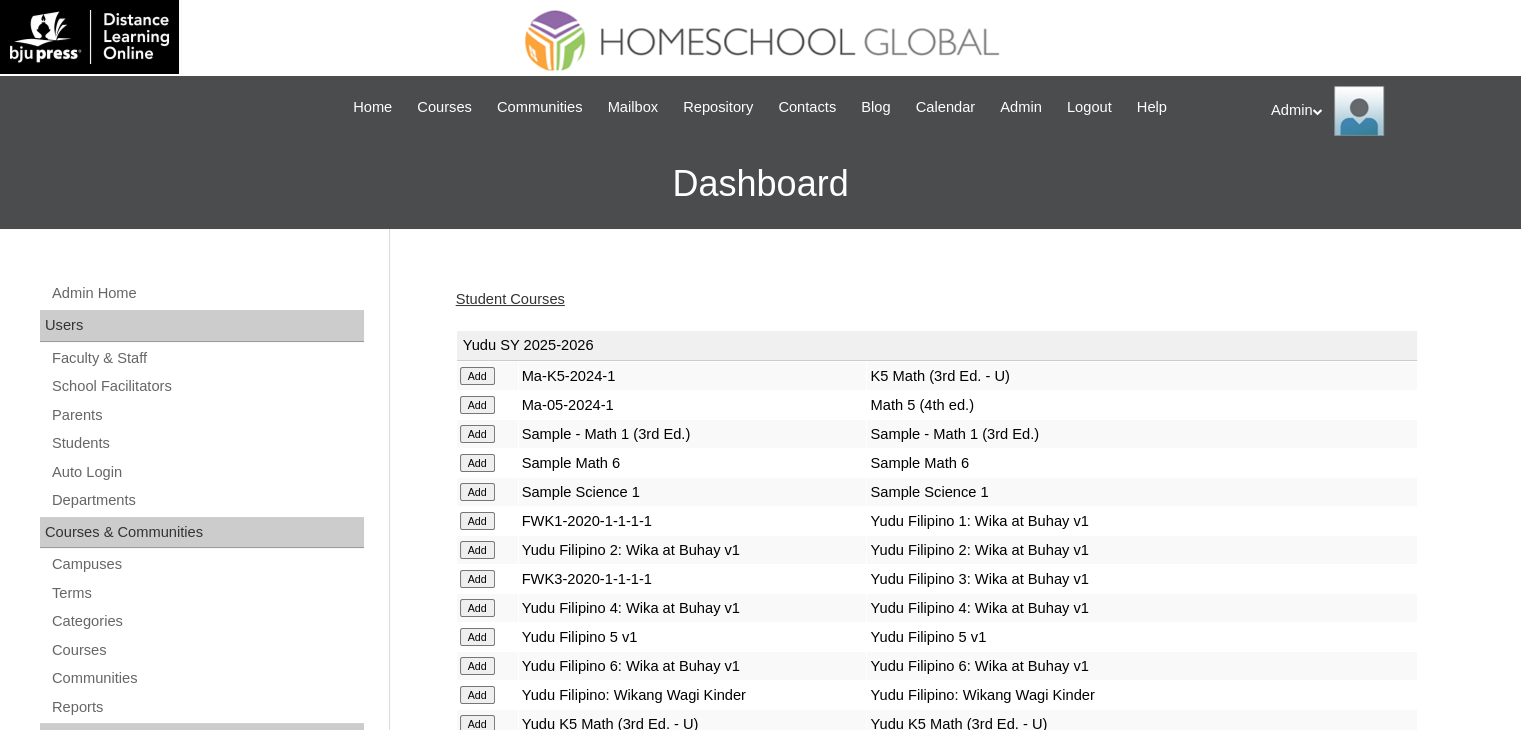 click on "Student Courses" at bounding box center (510, 299) 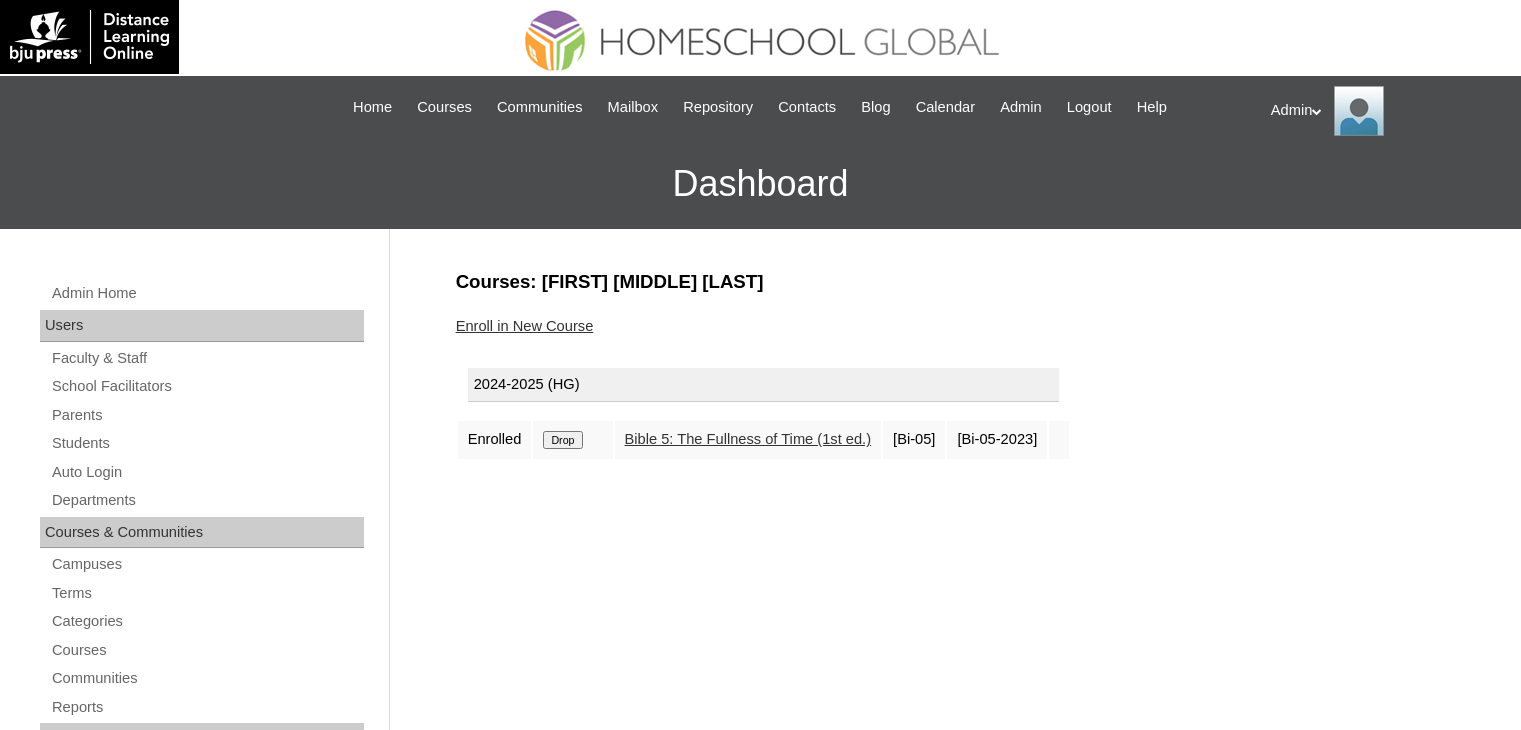 scroll, scrollTop: 0, scrollLeft: 0, axis: both 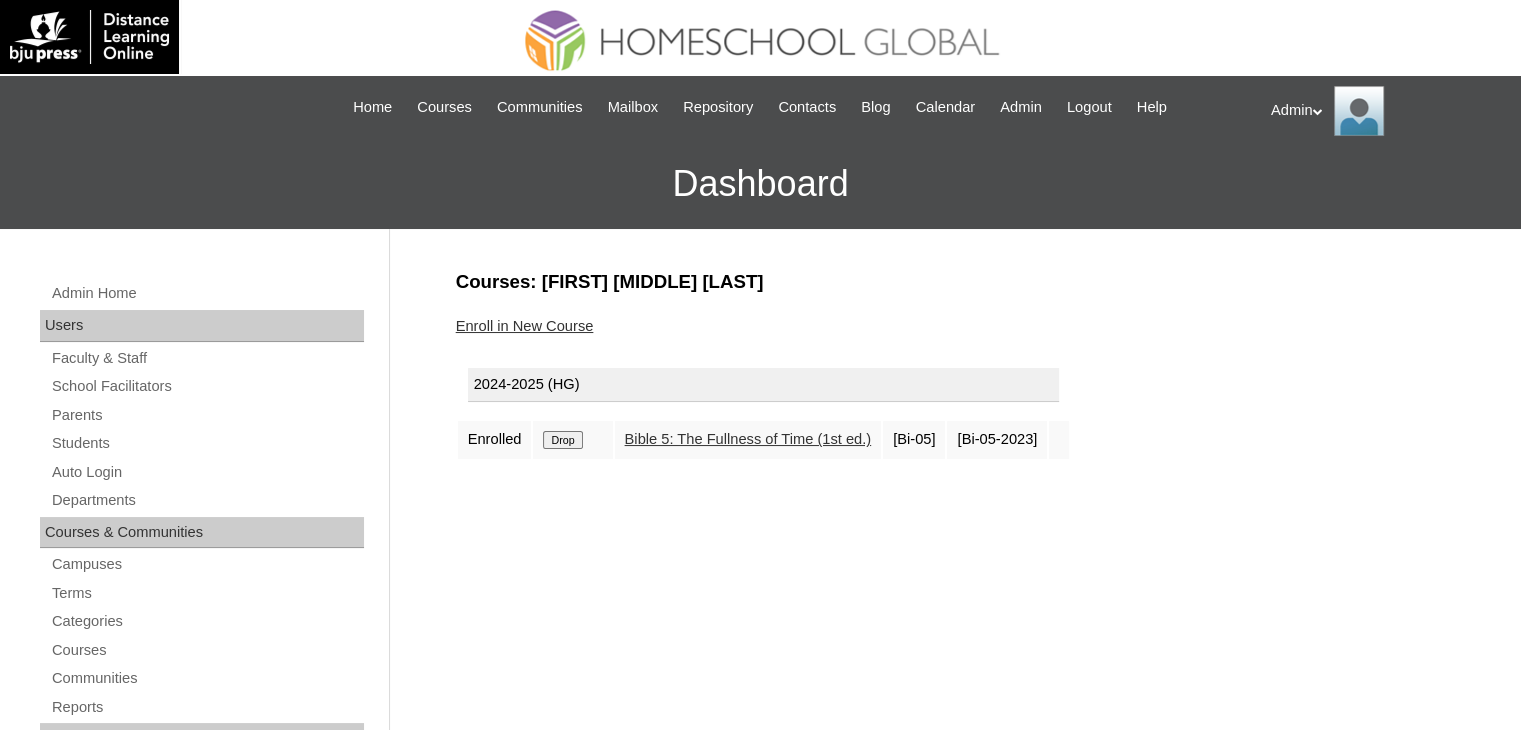 click on "Enroll in New Course" at bounding box center (525, 326) 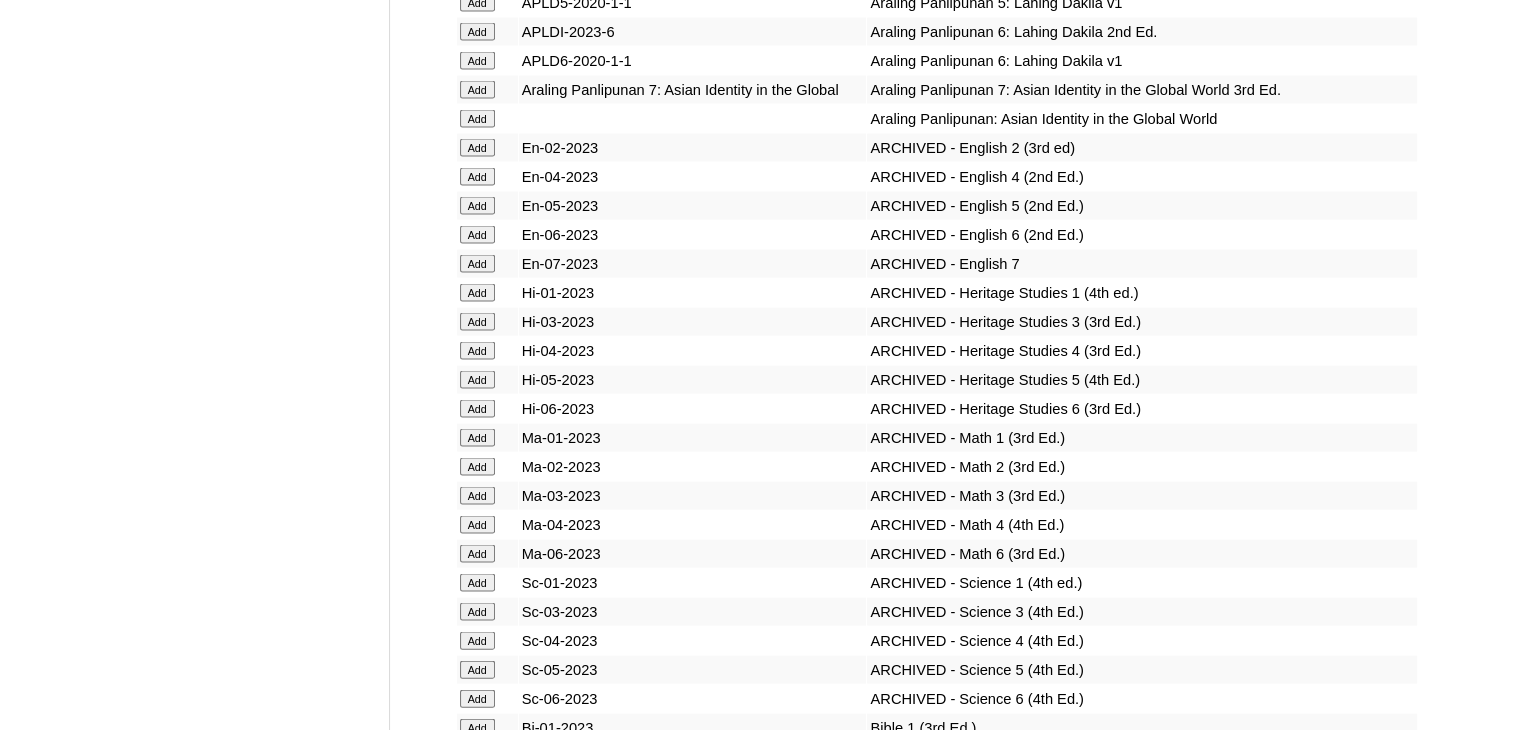 scroll, scrollTop: 13273, scrollLeft: 0, axis: vertical 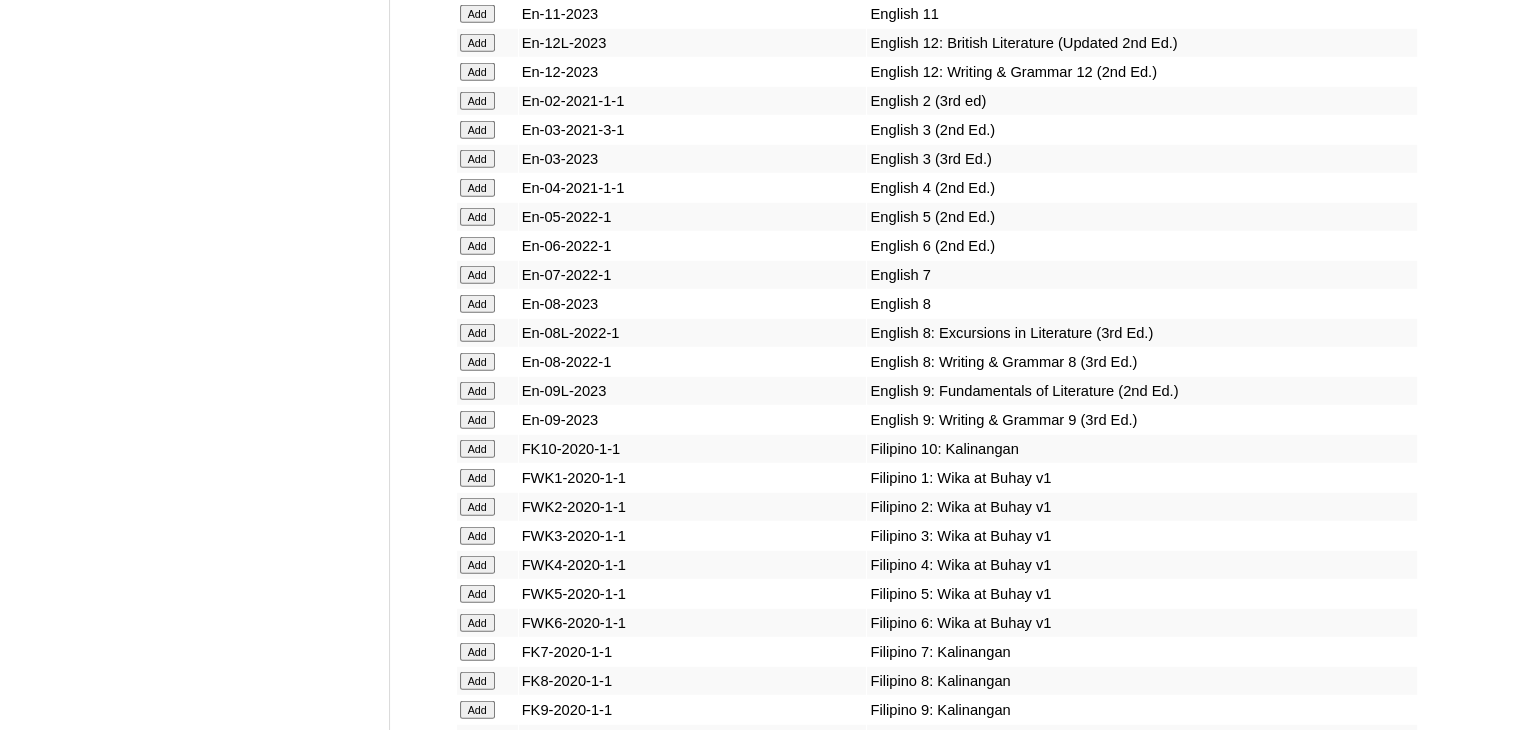 click on "Add" at bounding box center (477, -12897) 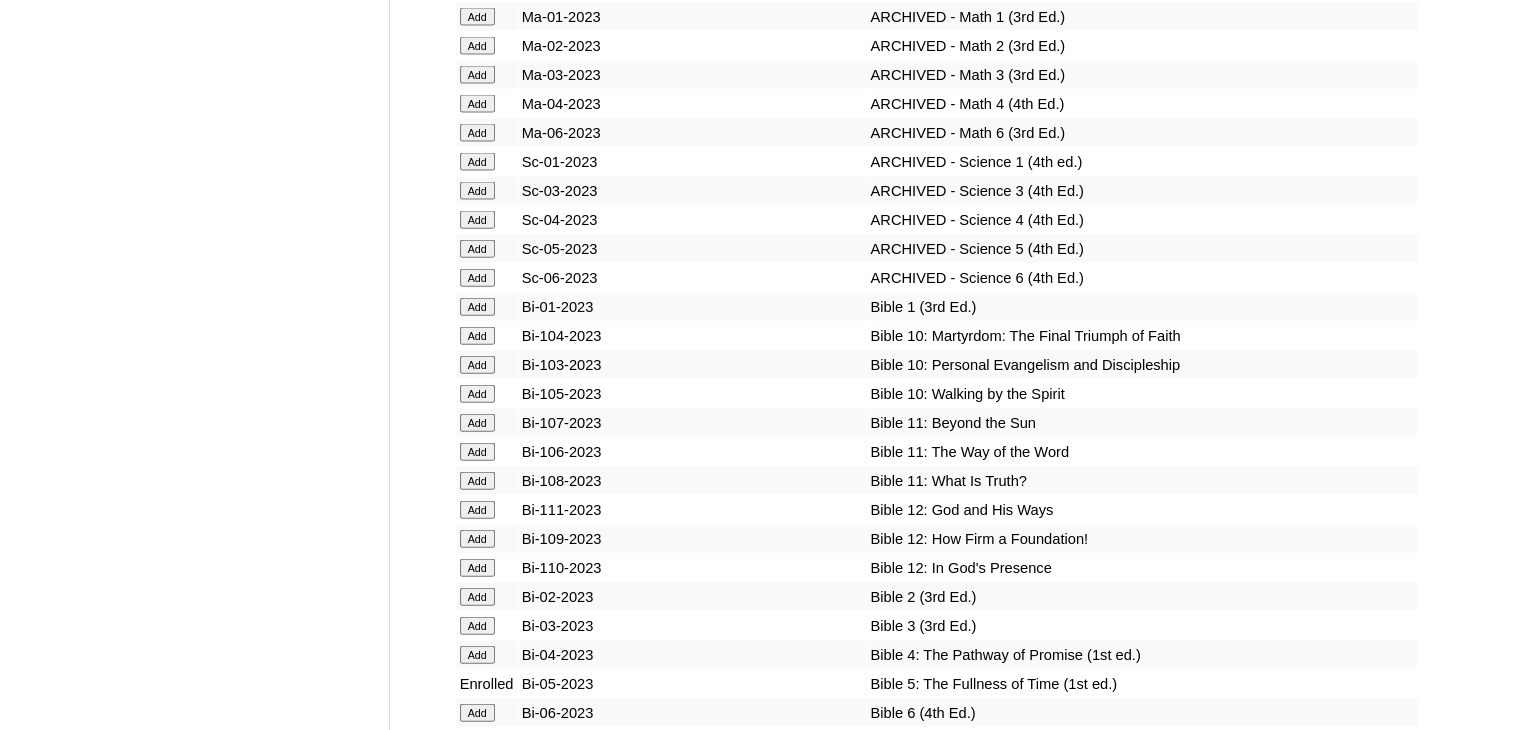 scroll, scrollTop: 12026, scrollLeft: 0, axis: vertical 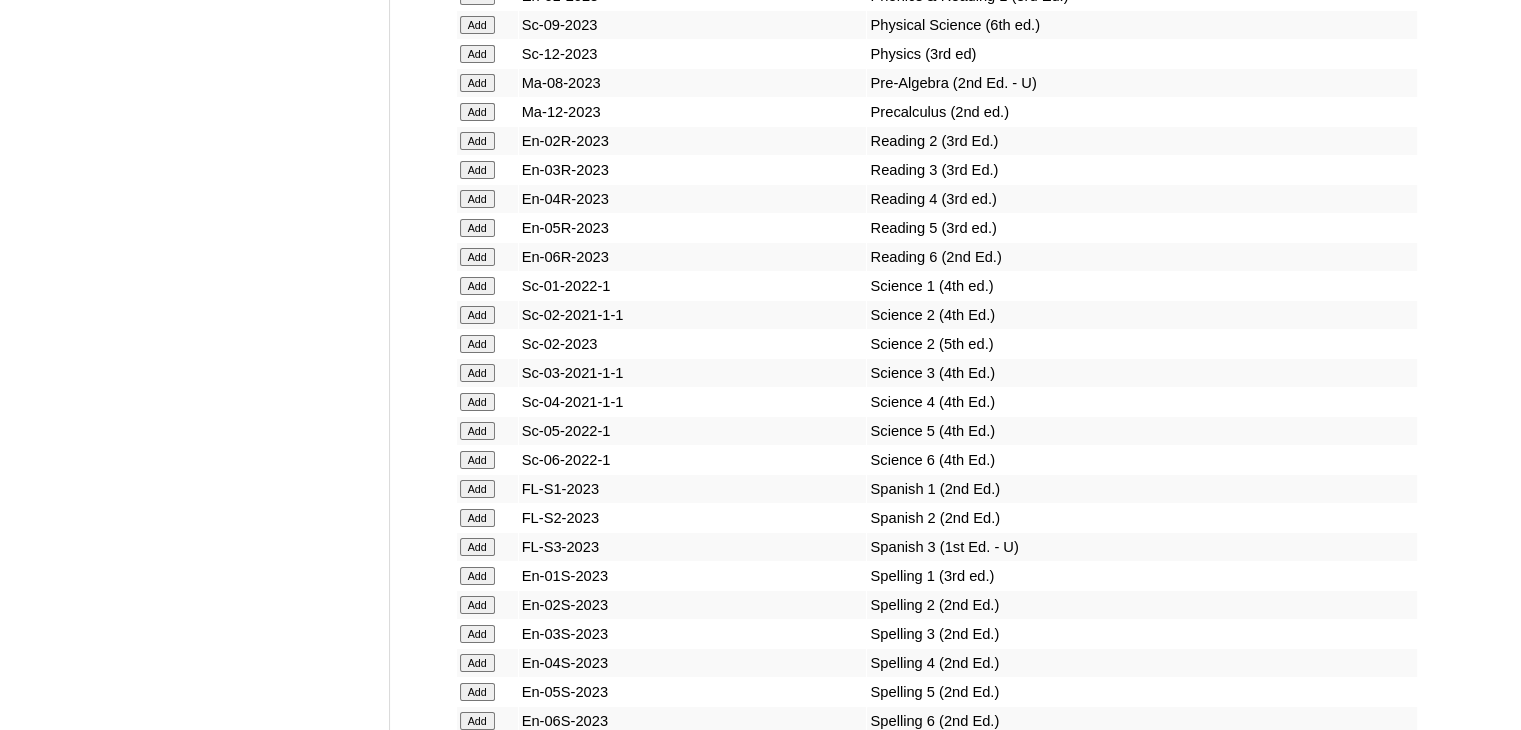 click on "Add" at bounding box center [477, -14481] 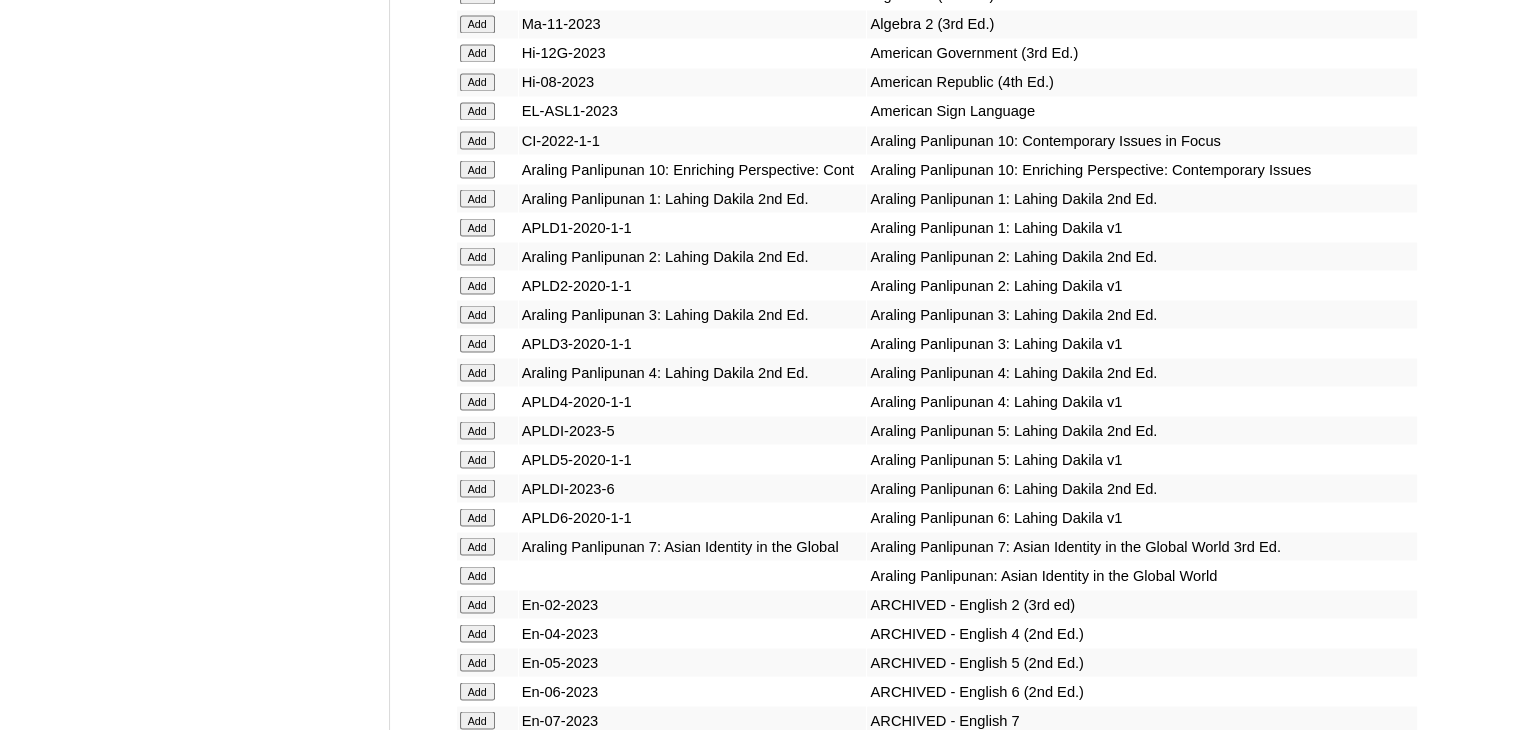 scroll, scrollTop: 11261, scrollLeft: 0, axis: vertical 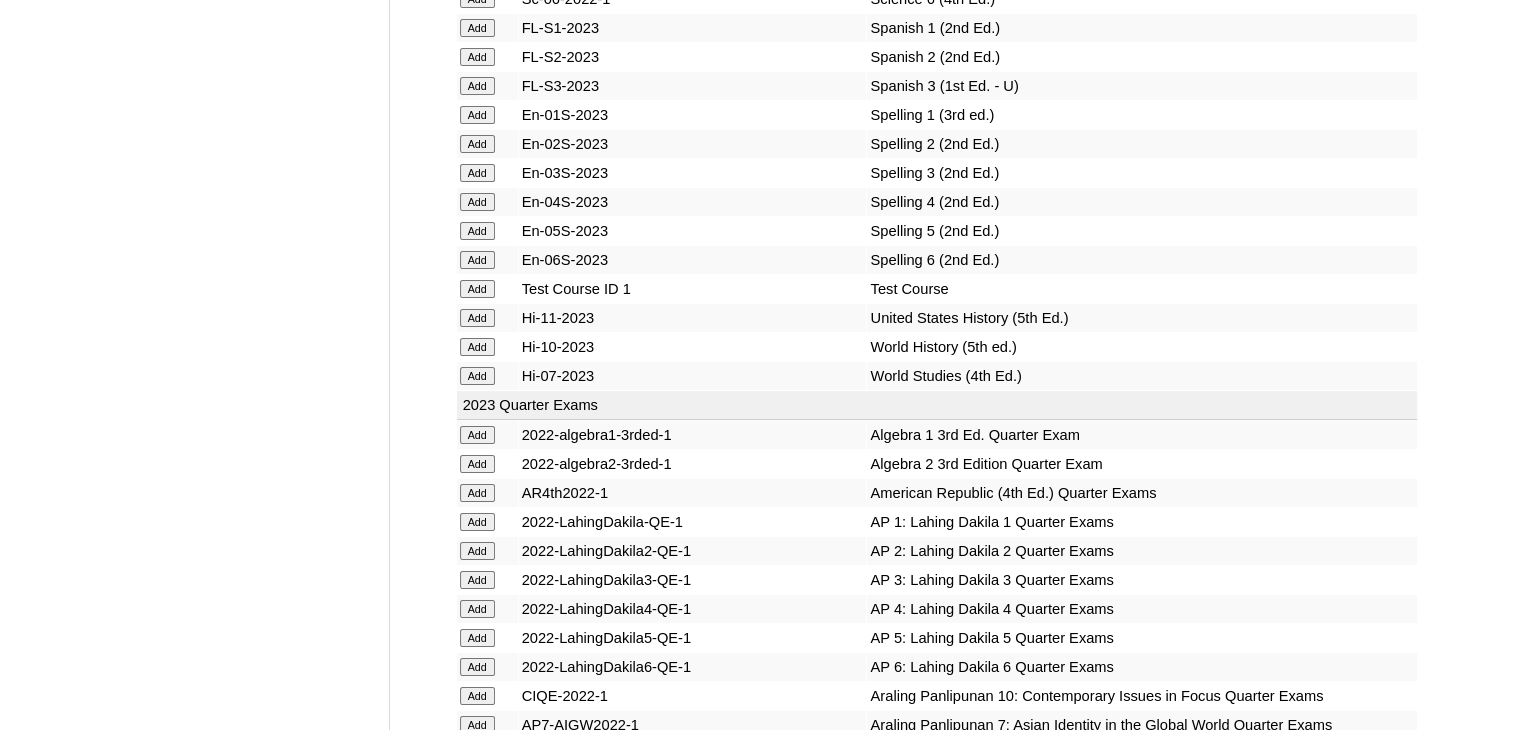 click on "Add" at bounding box center (477, -14942) 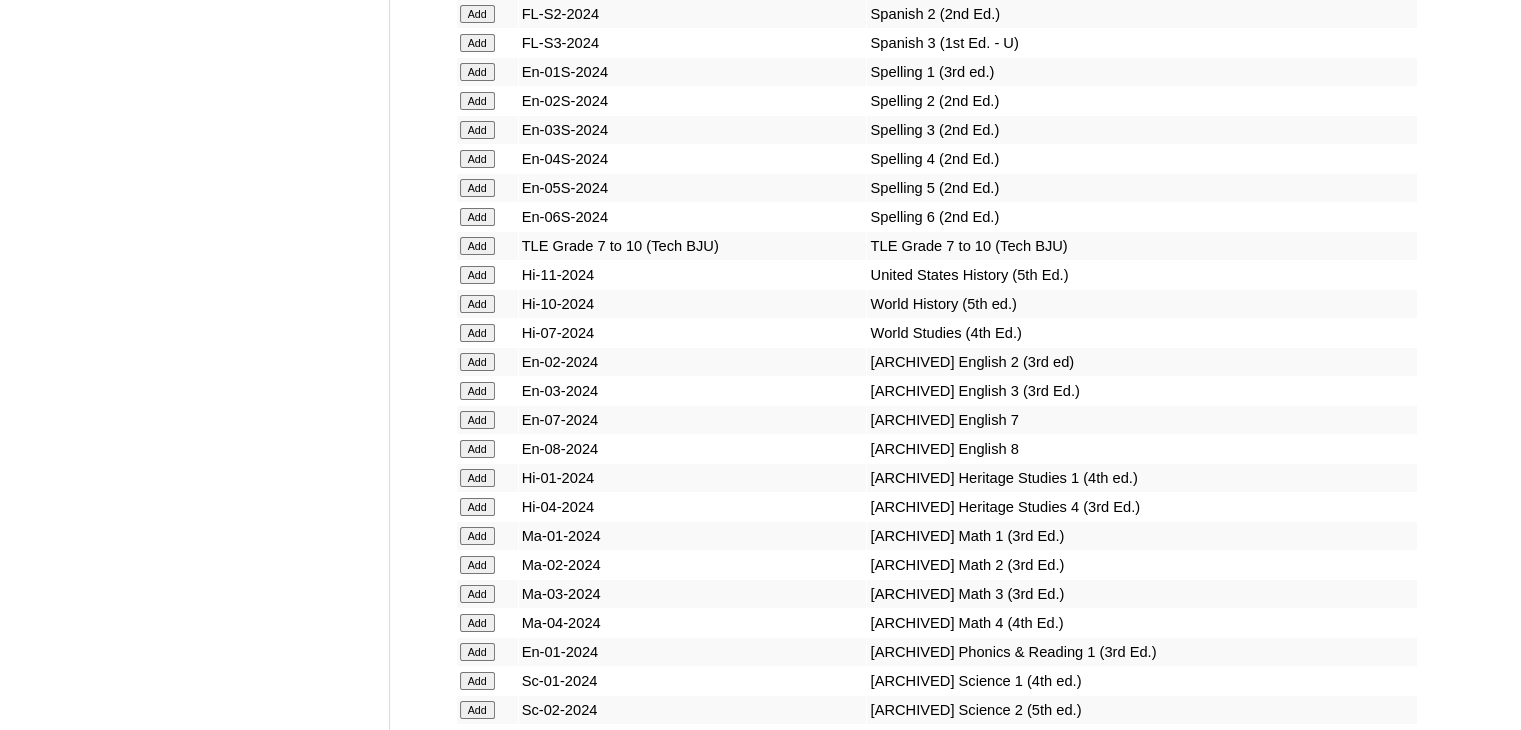 scroll, scrollTop: 7700, scrollLeft: 0, axis: vertical 